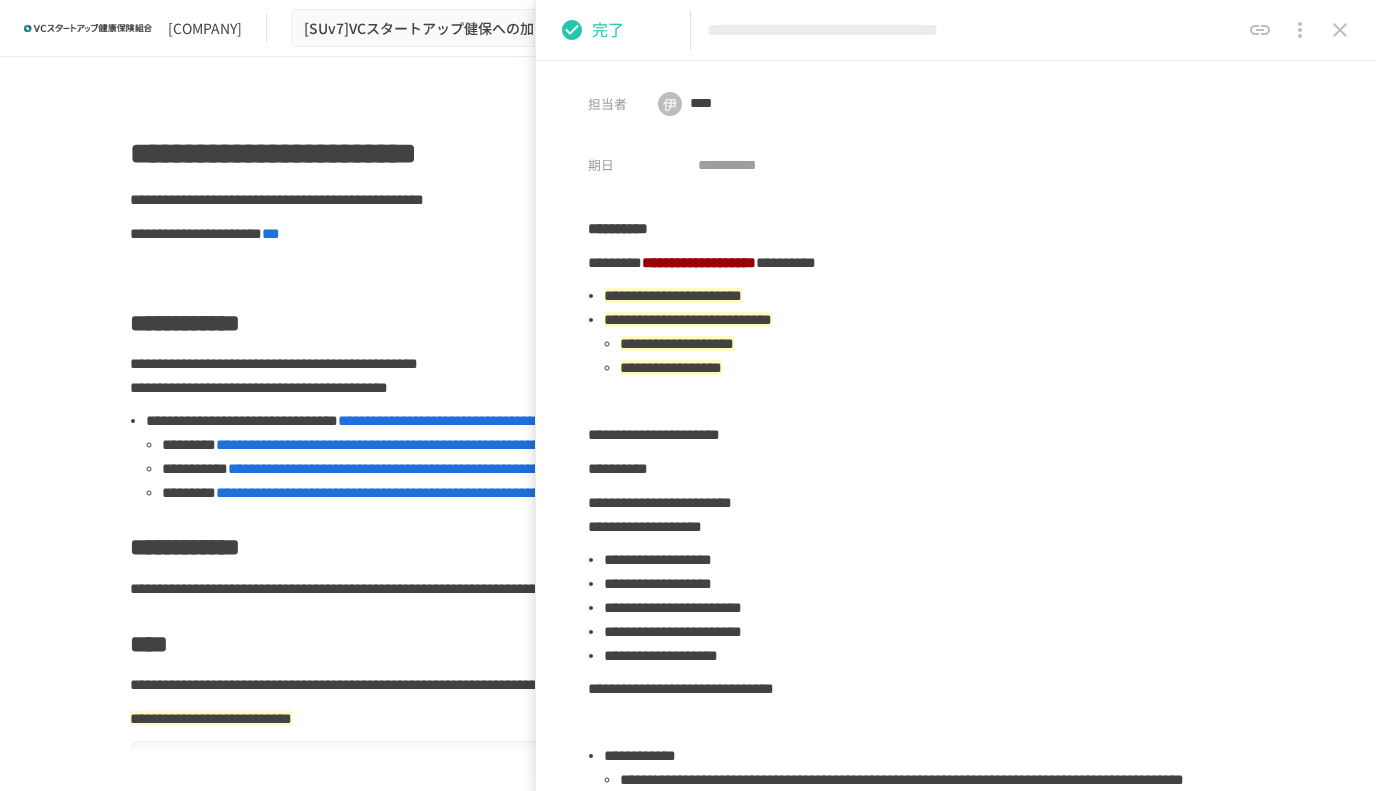 scroll, scrollTop: 0, scrollLeft: 0, axis: both 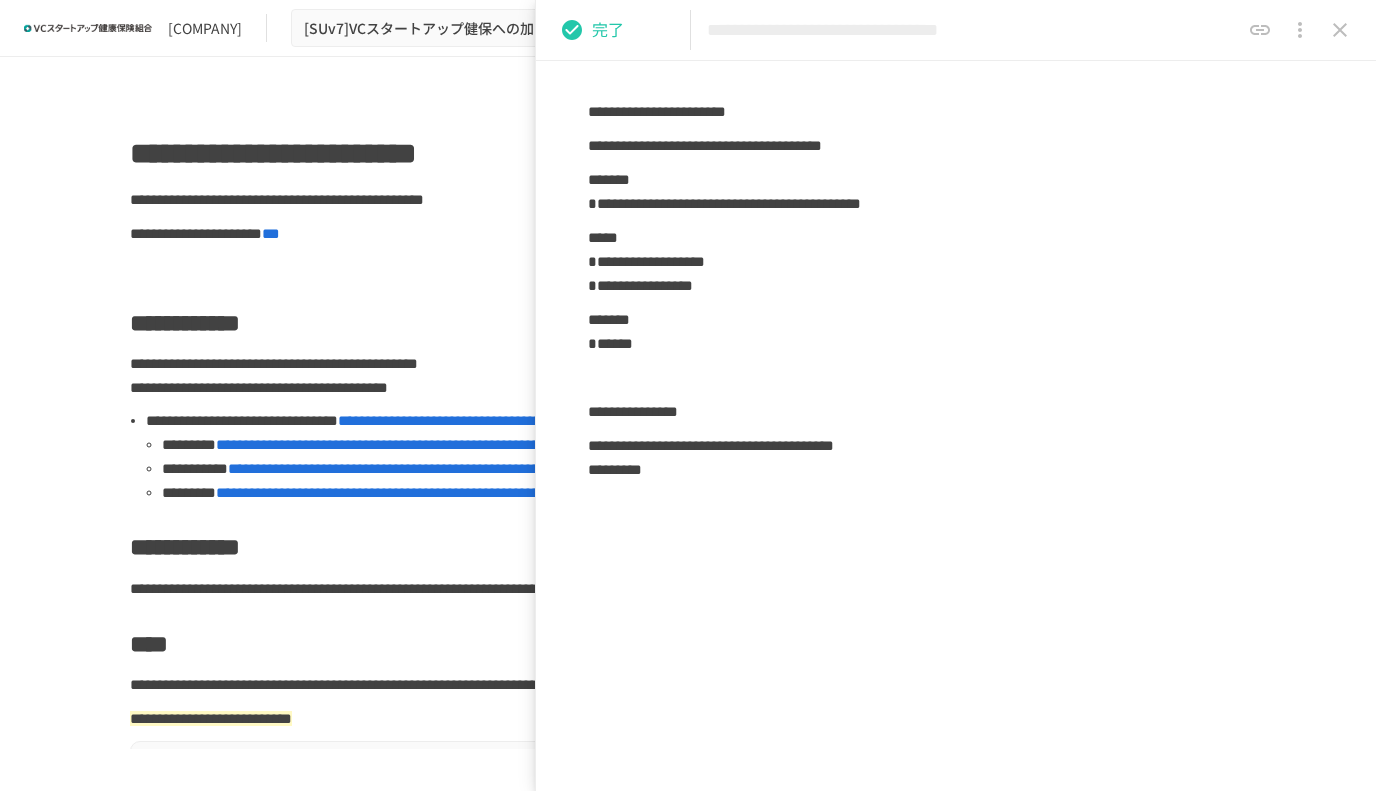 click at bounding box center (688, 268) 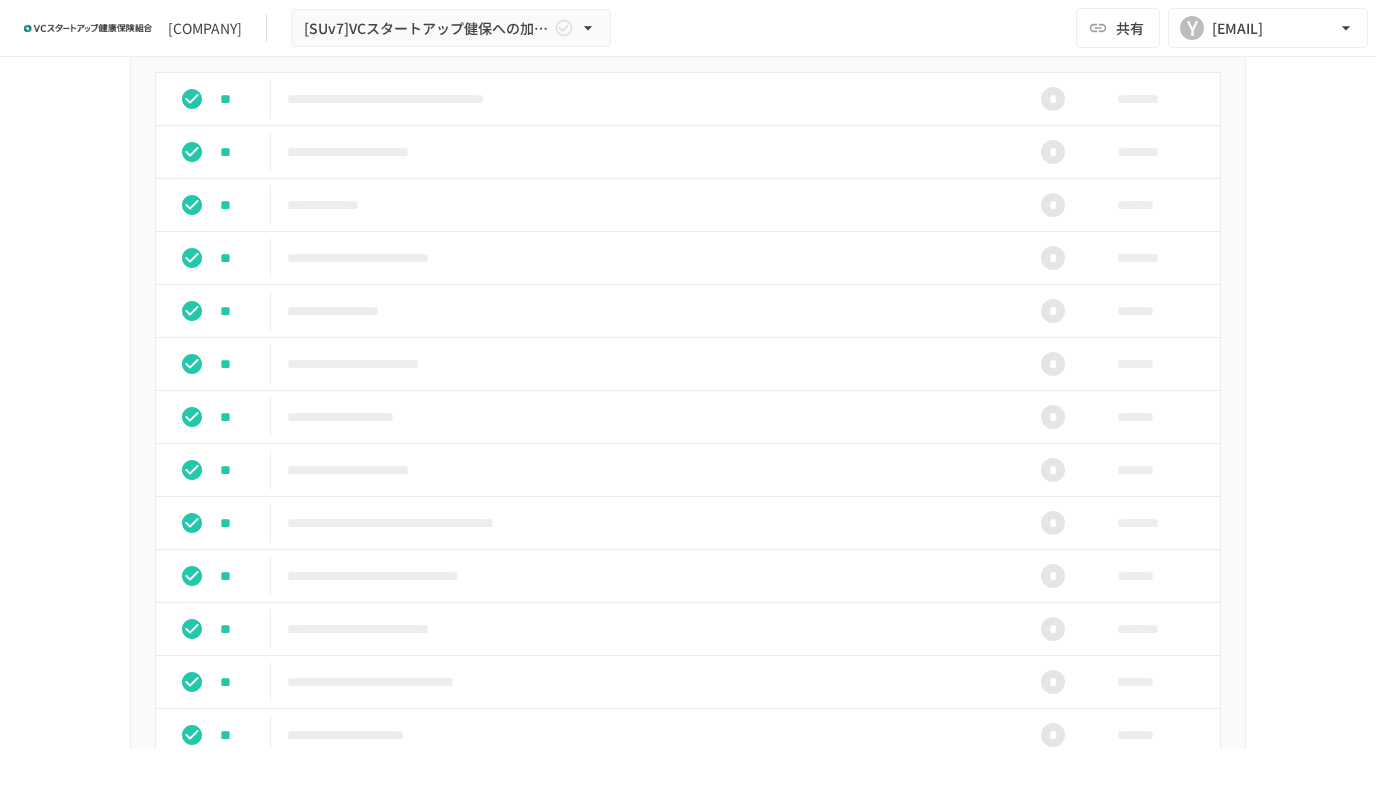 scroll, scrollTop: 1339, scrollLeft: 0, axis: vertical 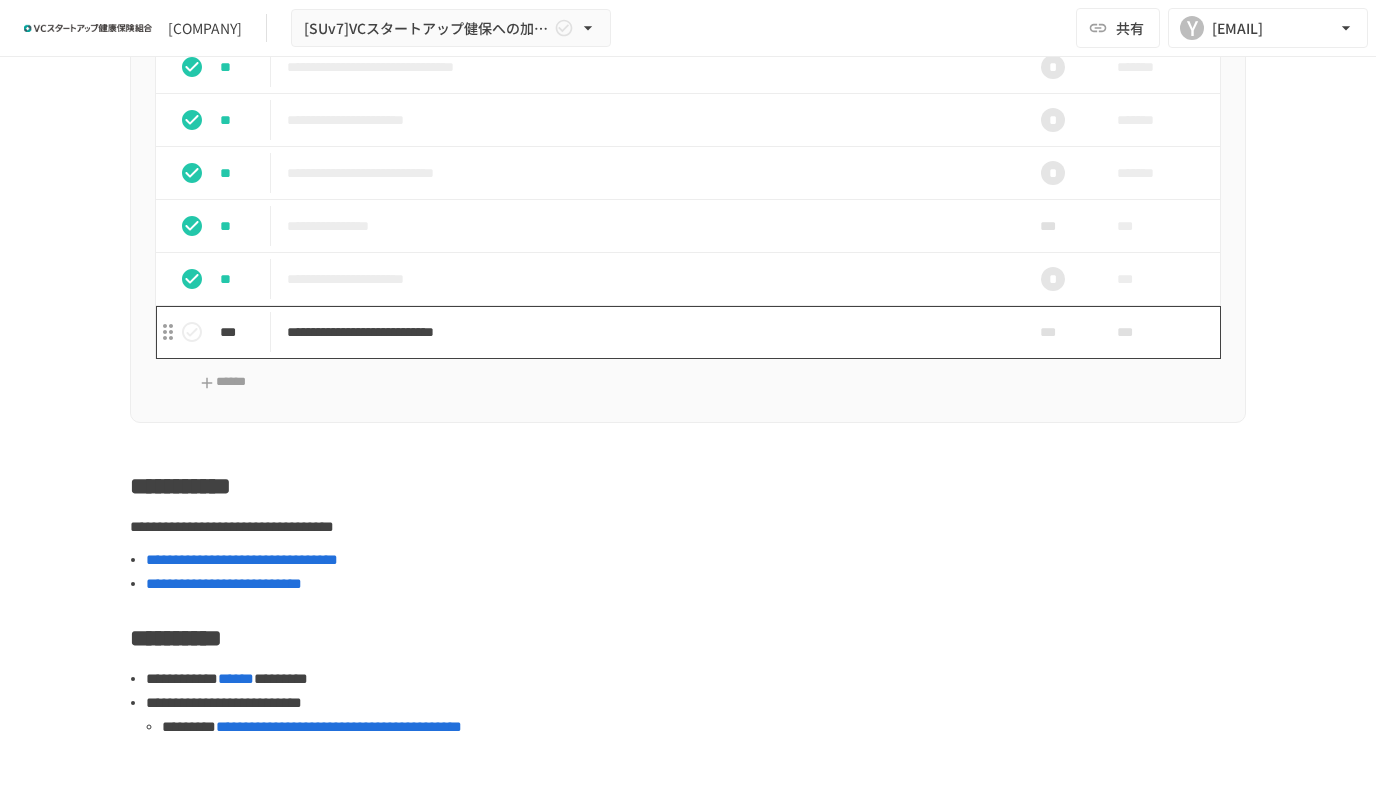 click on "**********" at bounding box center (646, 332) 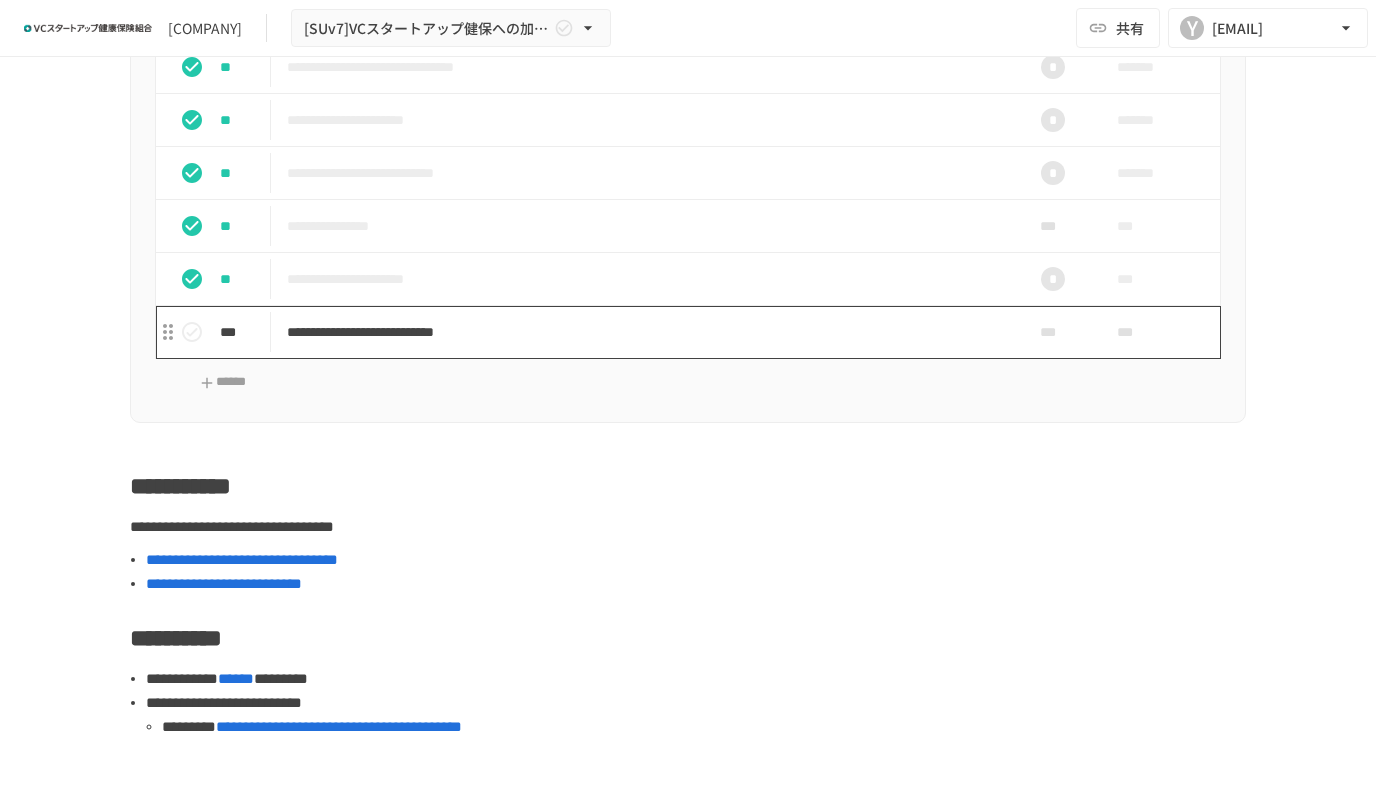 click on "**********" at bounding box center (646, 332) 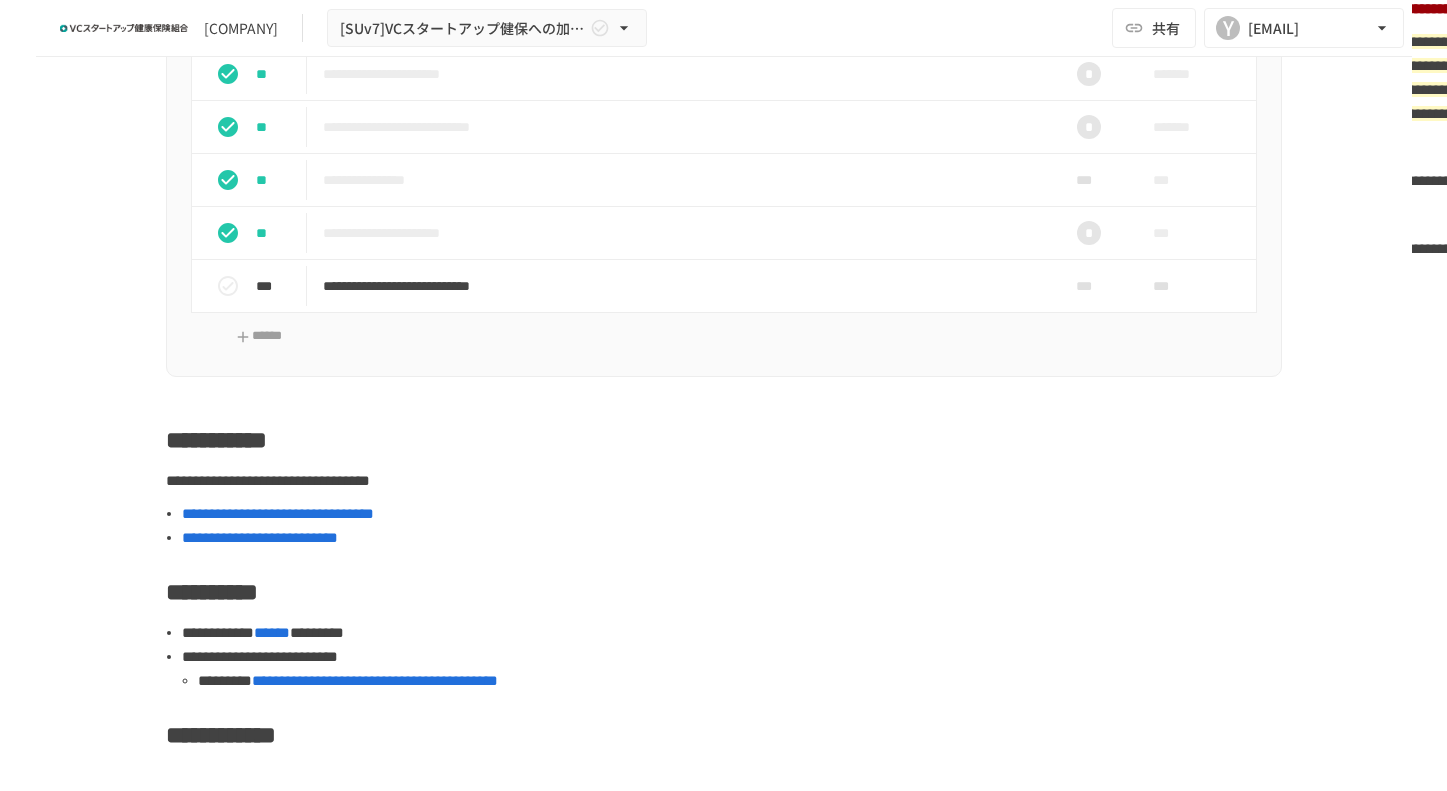 scroll, scrollTop: 1360, scrollLeft: 0, axis: vertical 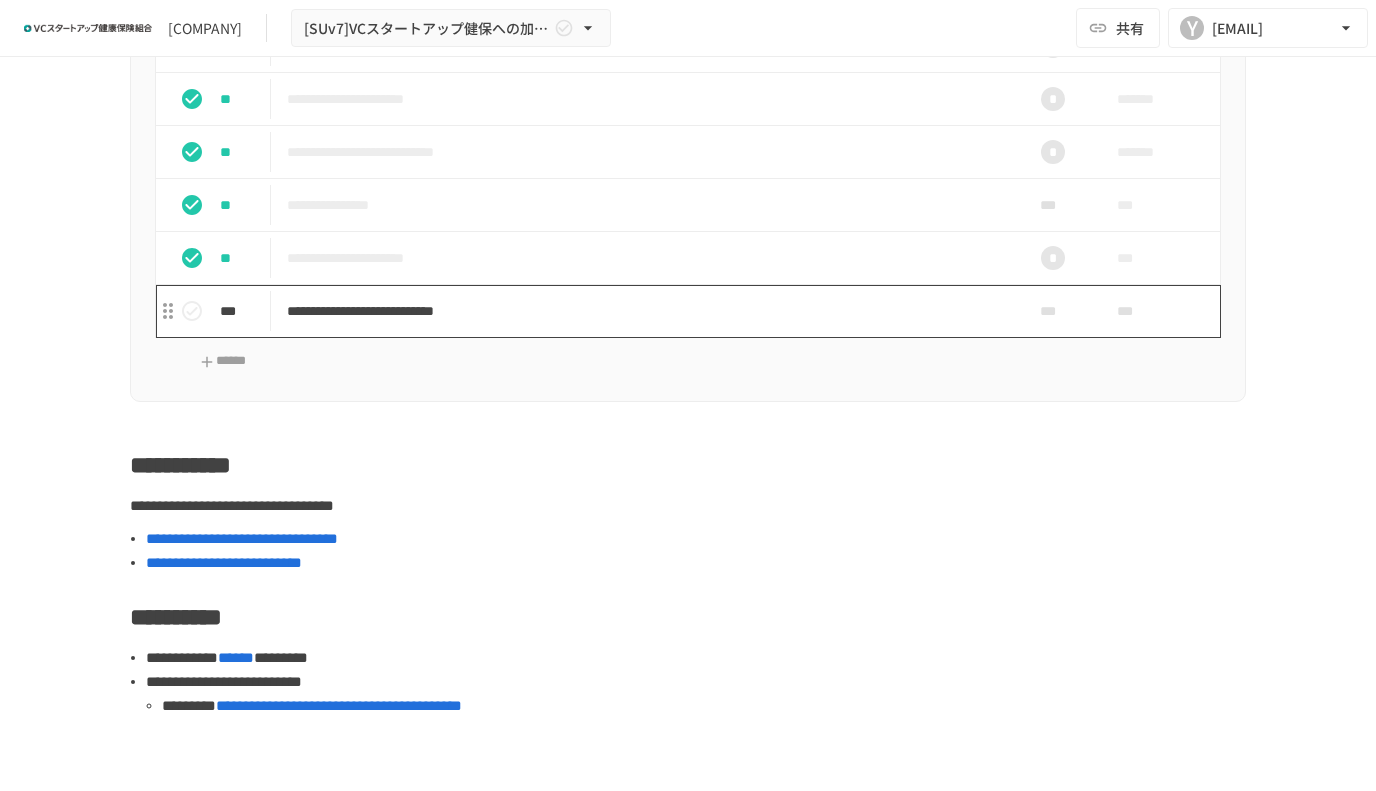 click on "**********" at bounding box center (646, 311) 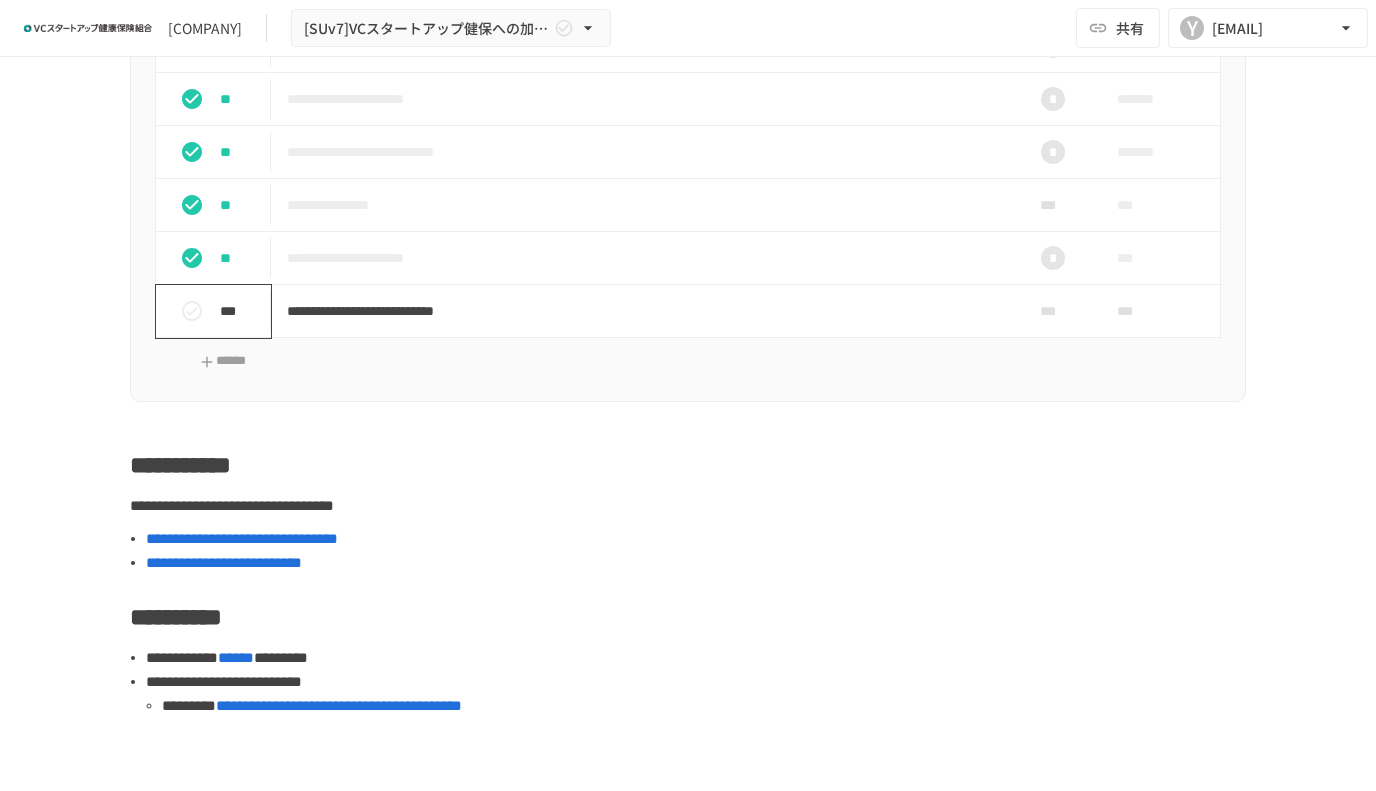 click on "***" at bounding box center (241, 311) 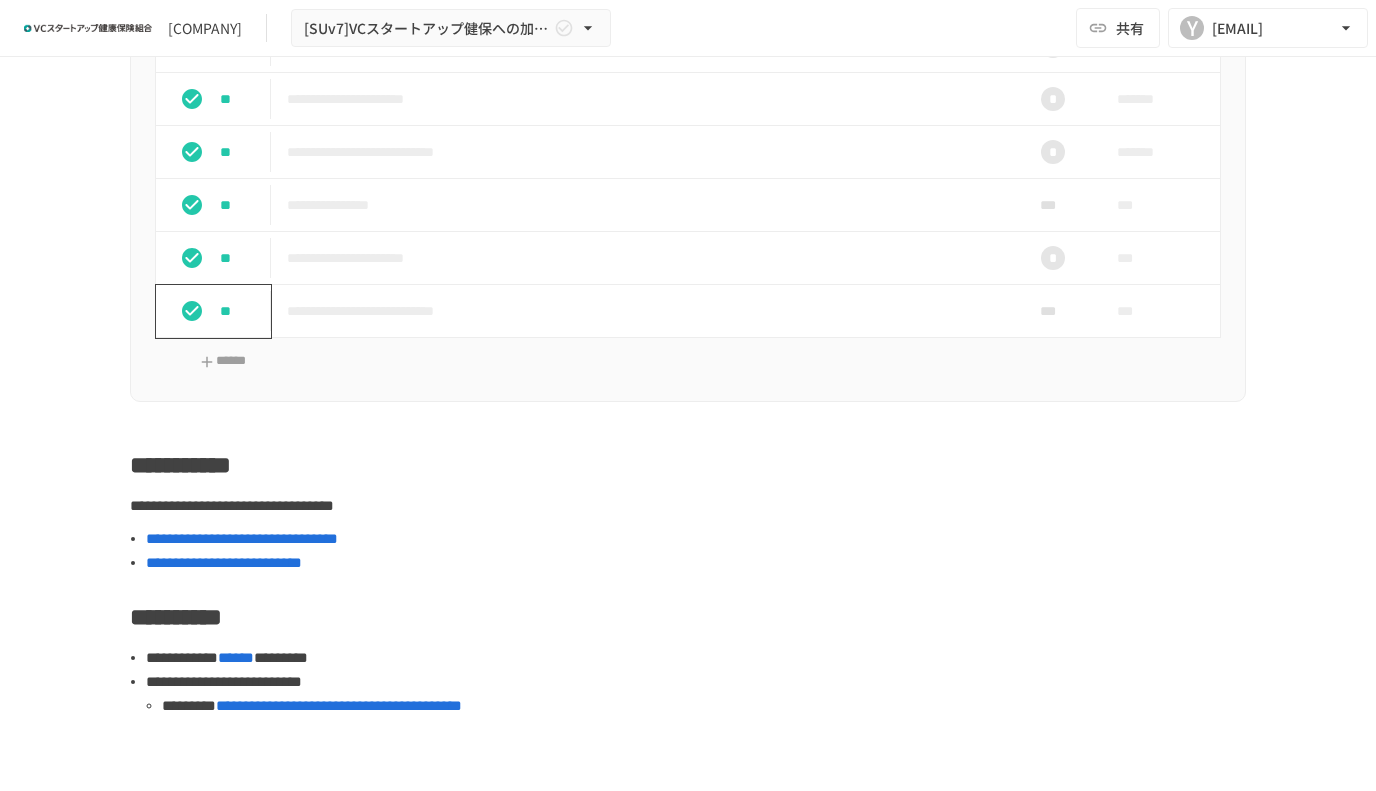 click on "**" at bounding box center (241, 311) 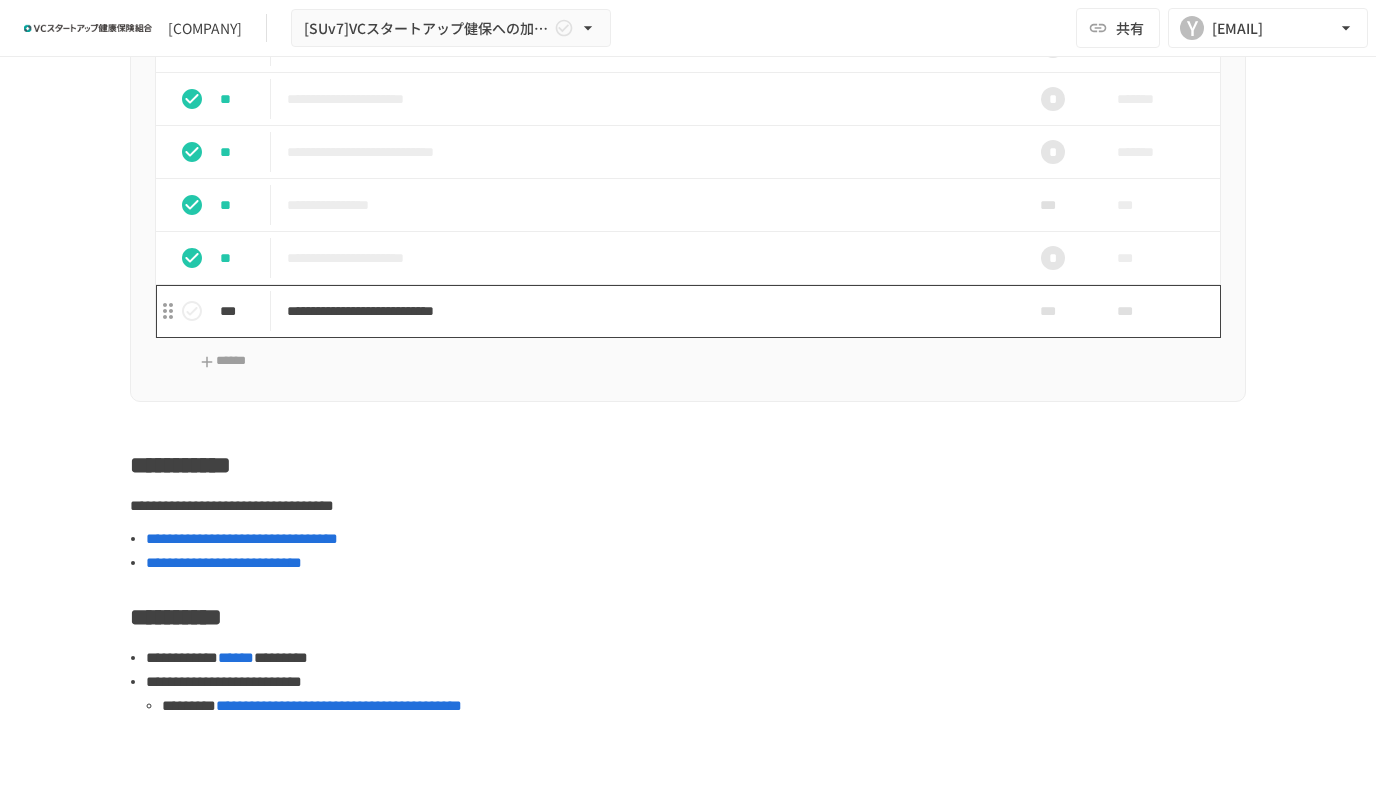 click on "**********" at bounding box center (646, 311) 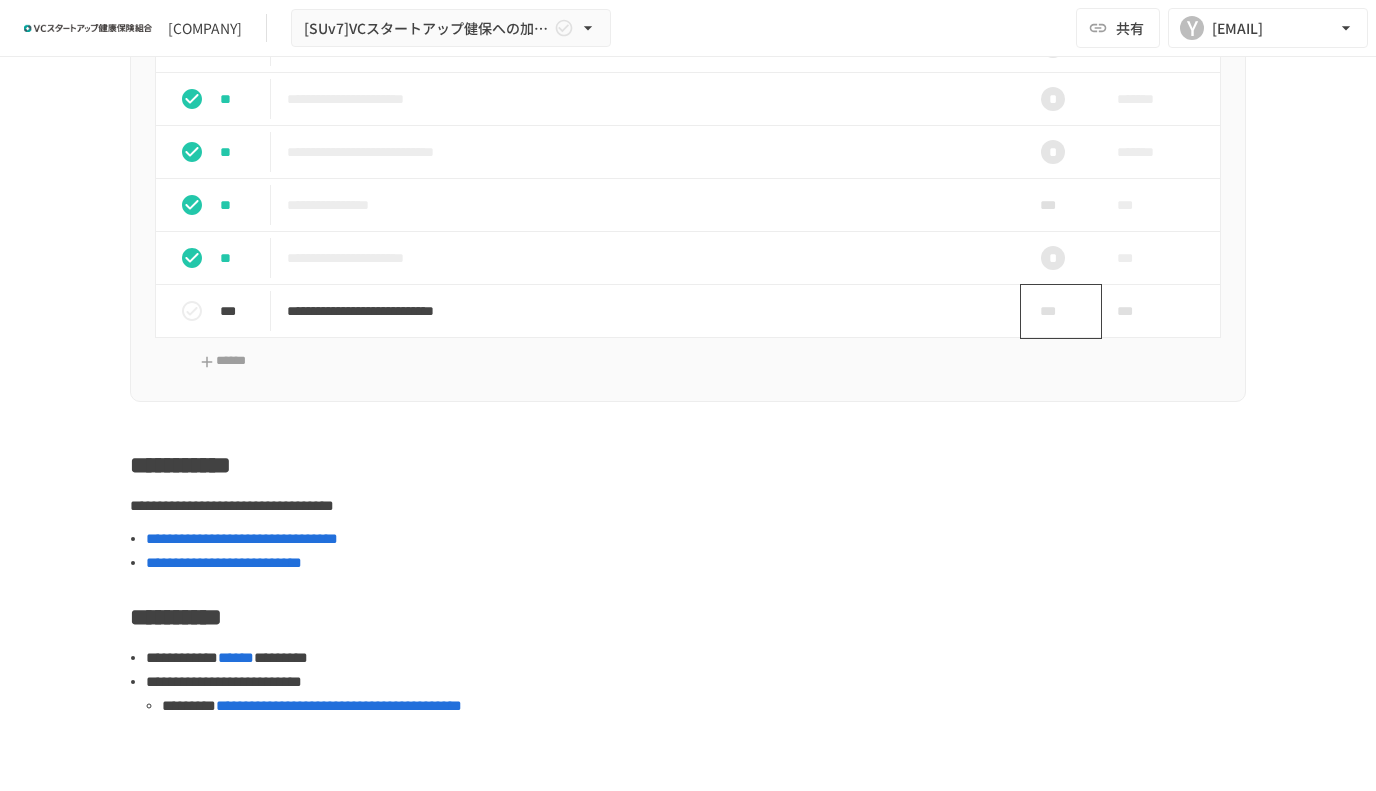 click on "***" at bounding box center (1053, 311) 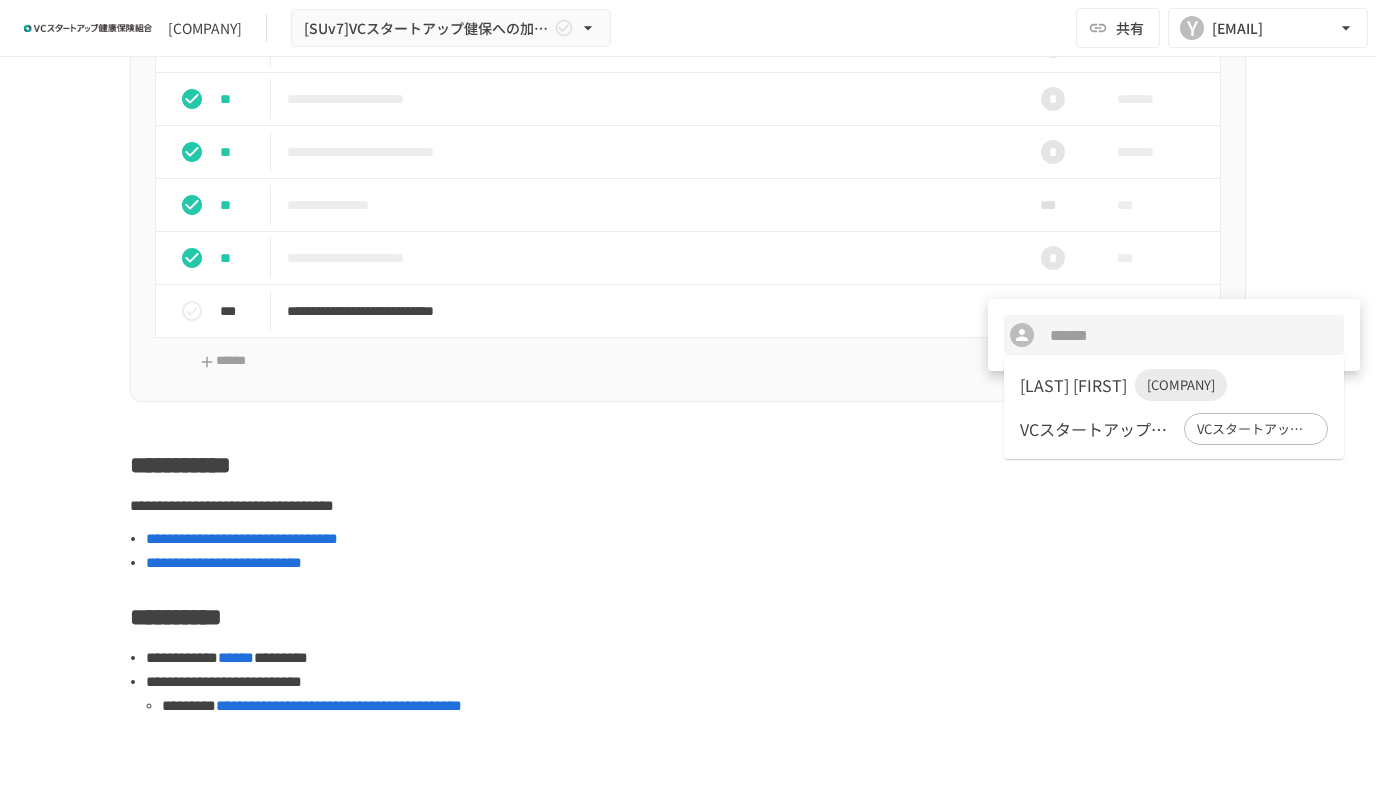 click at bounding box center [688, 395] 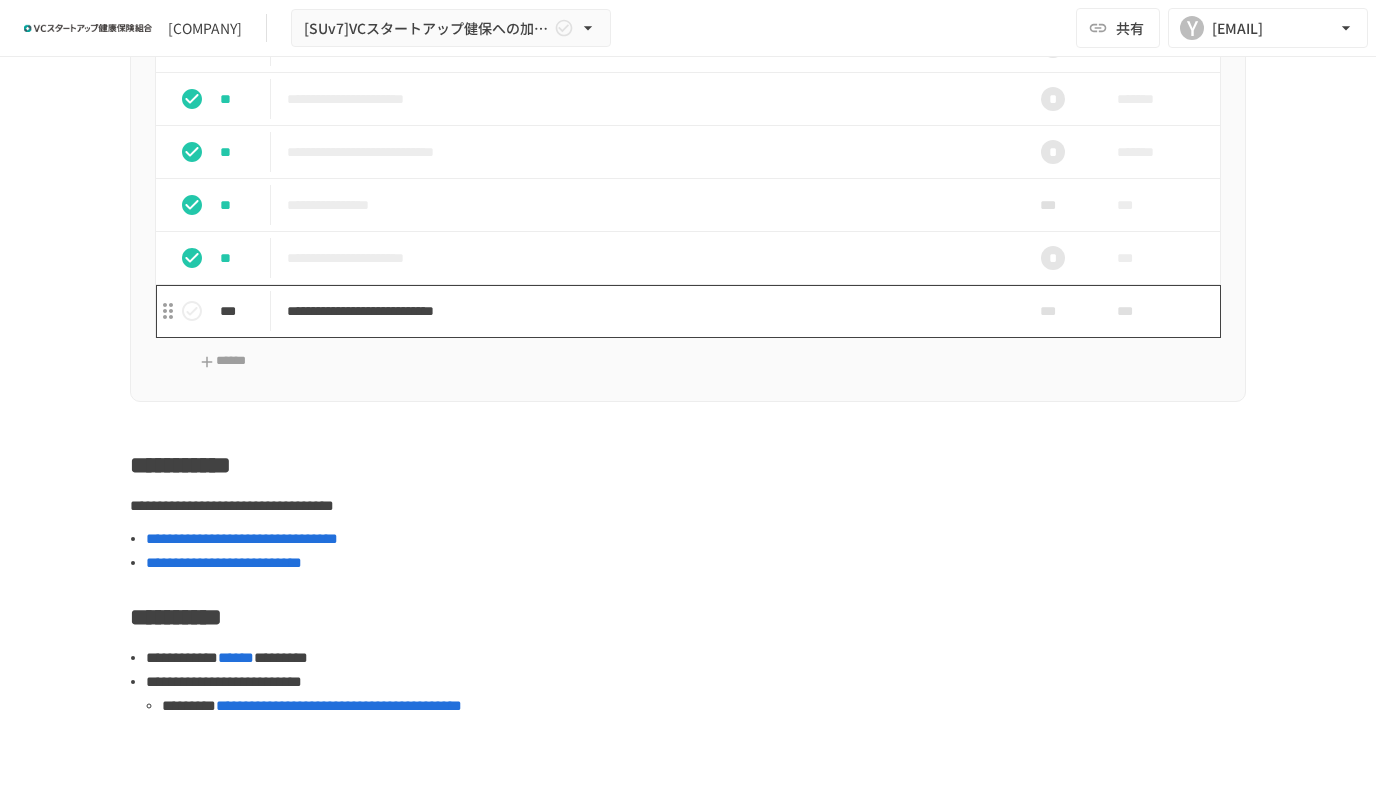 click on "**********" at bounding box center [646, 311] 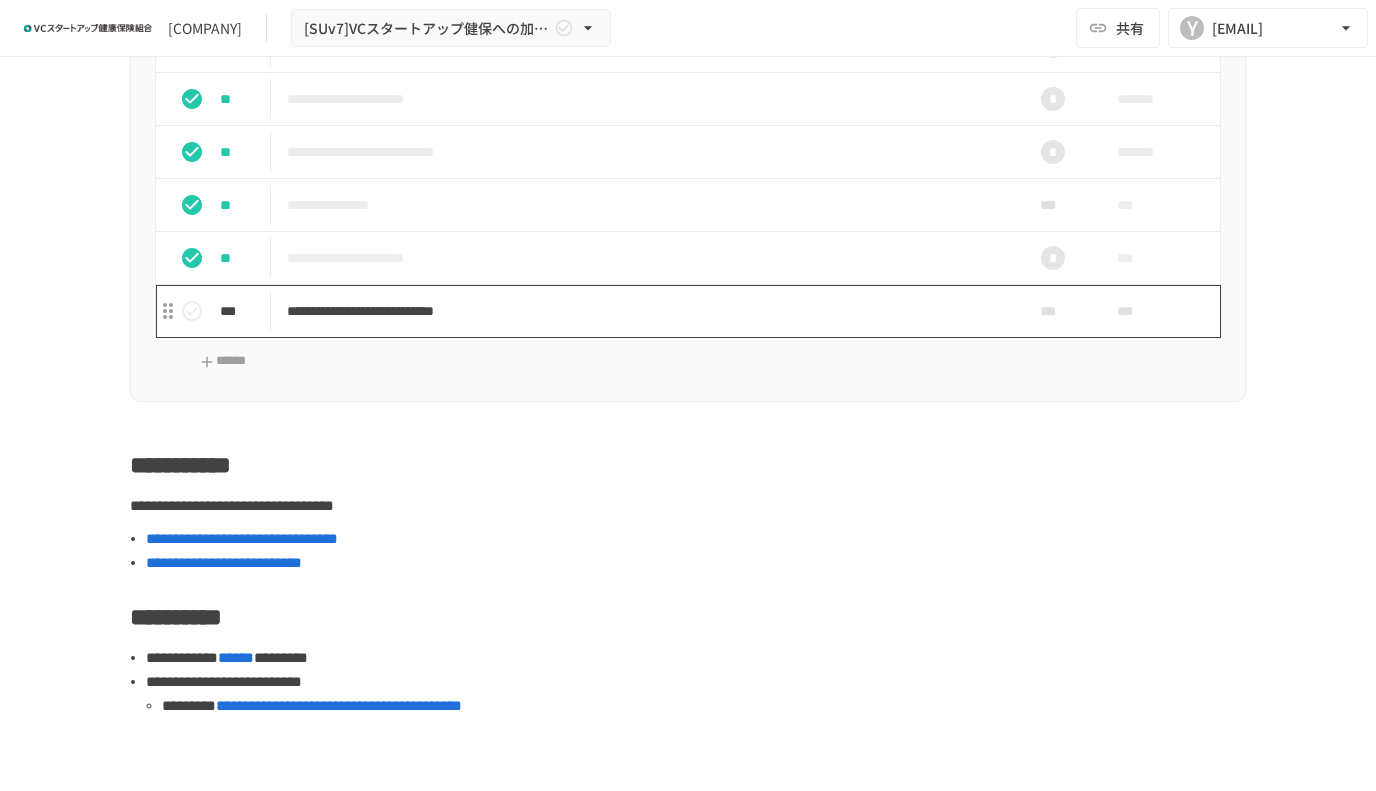 click on "**********" at bounding box center (646, 311) 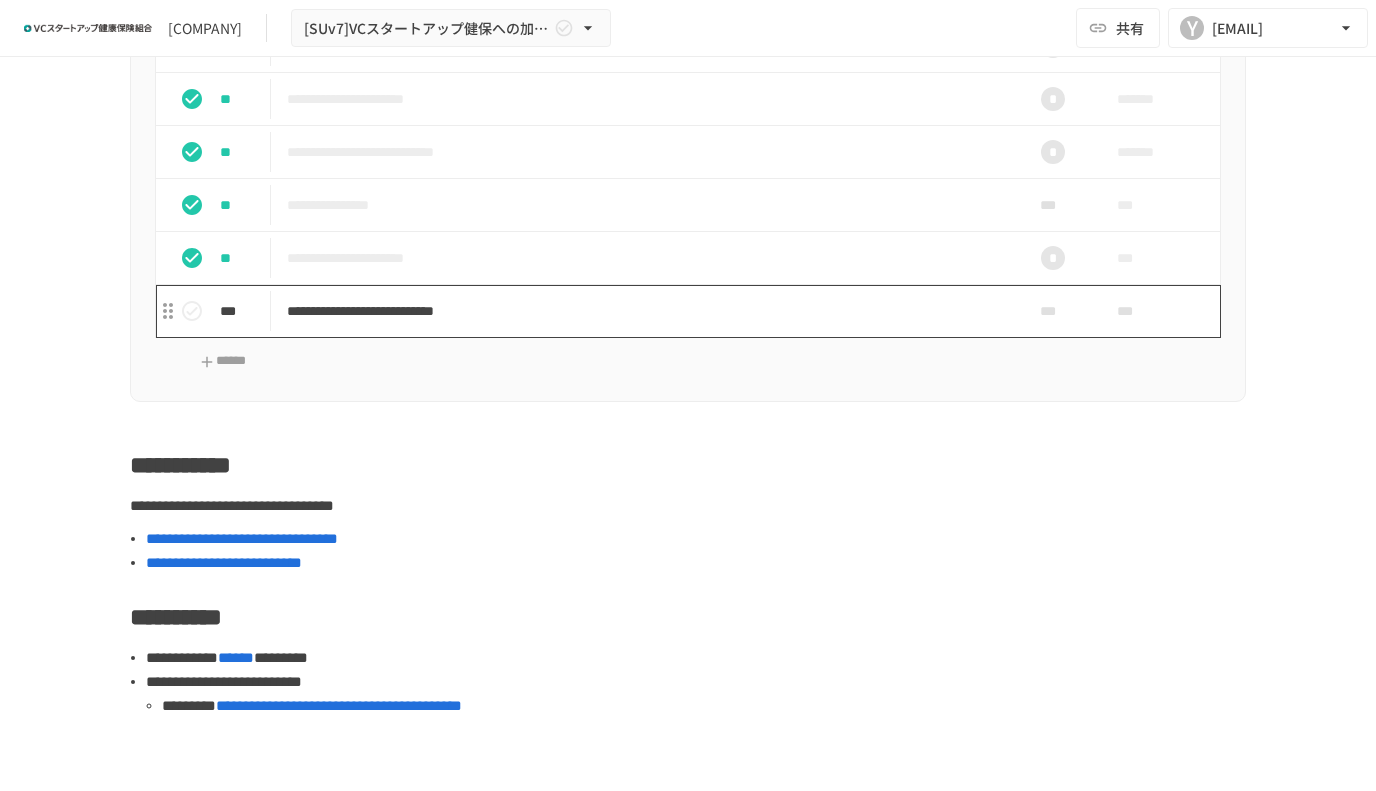 click on "**********" at bounding box center [646, 311] 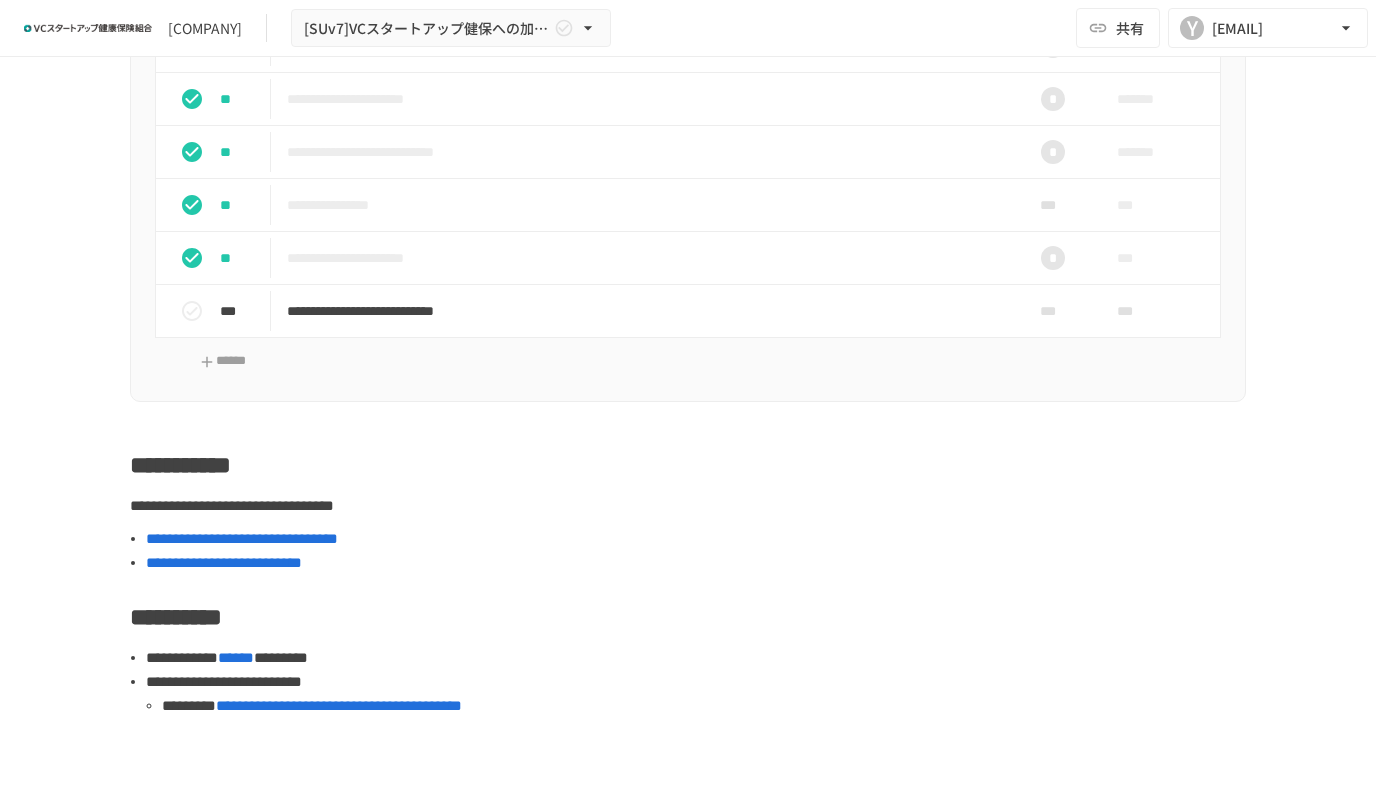 click on "**********" at bounding box center (688, -181) 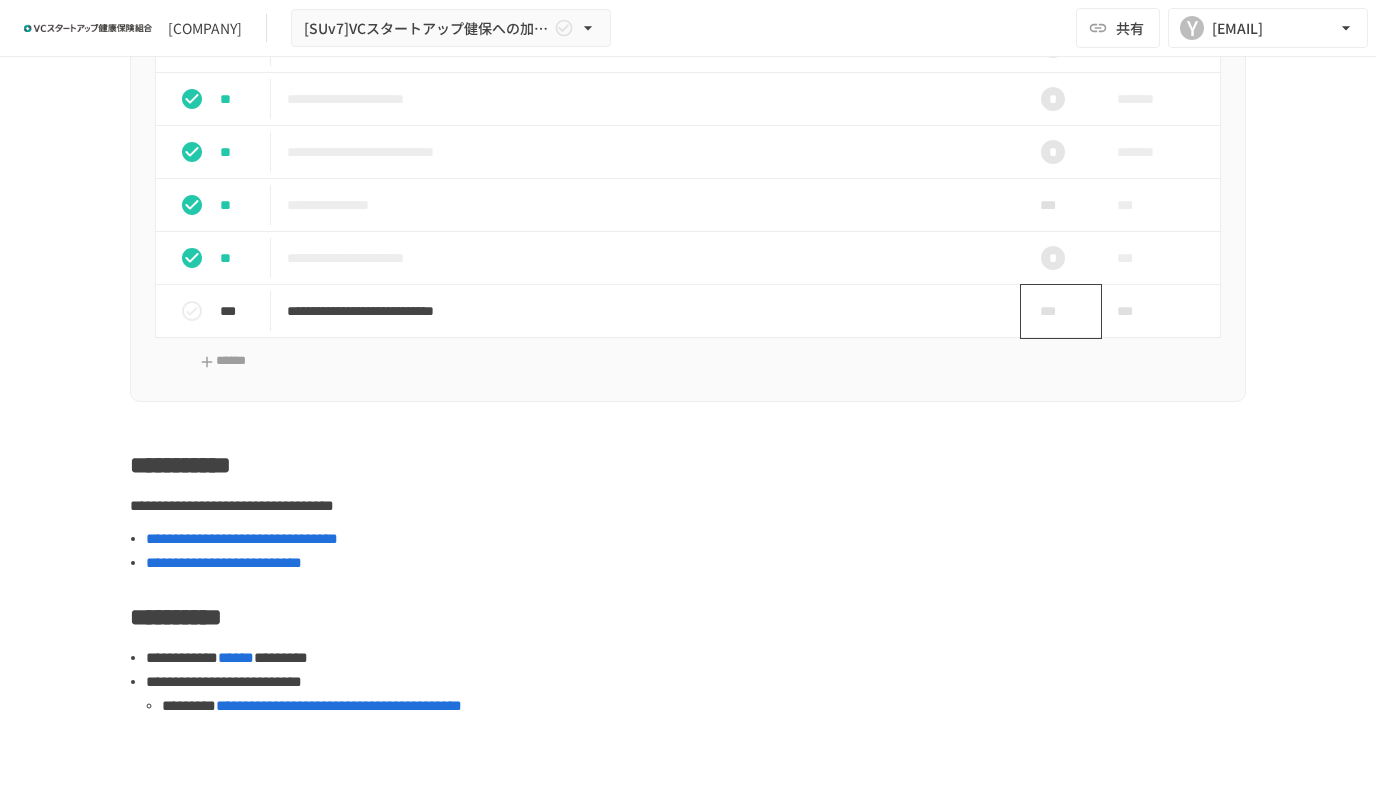 click on "***" at bounding box center (1053, 311) 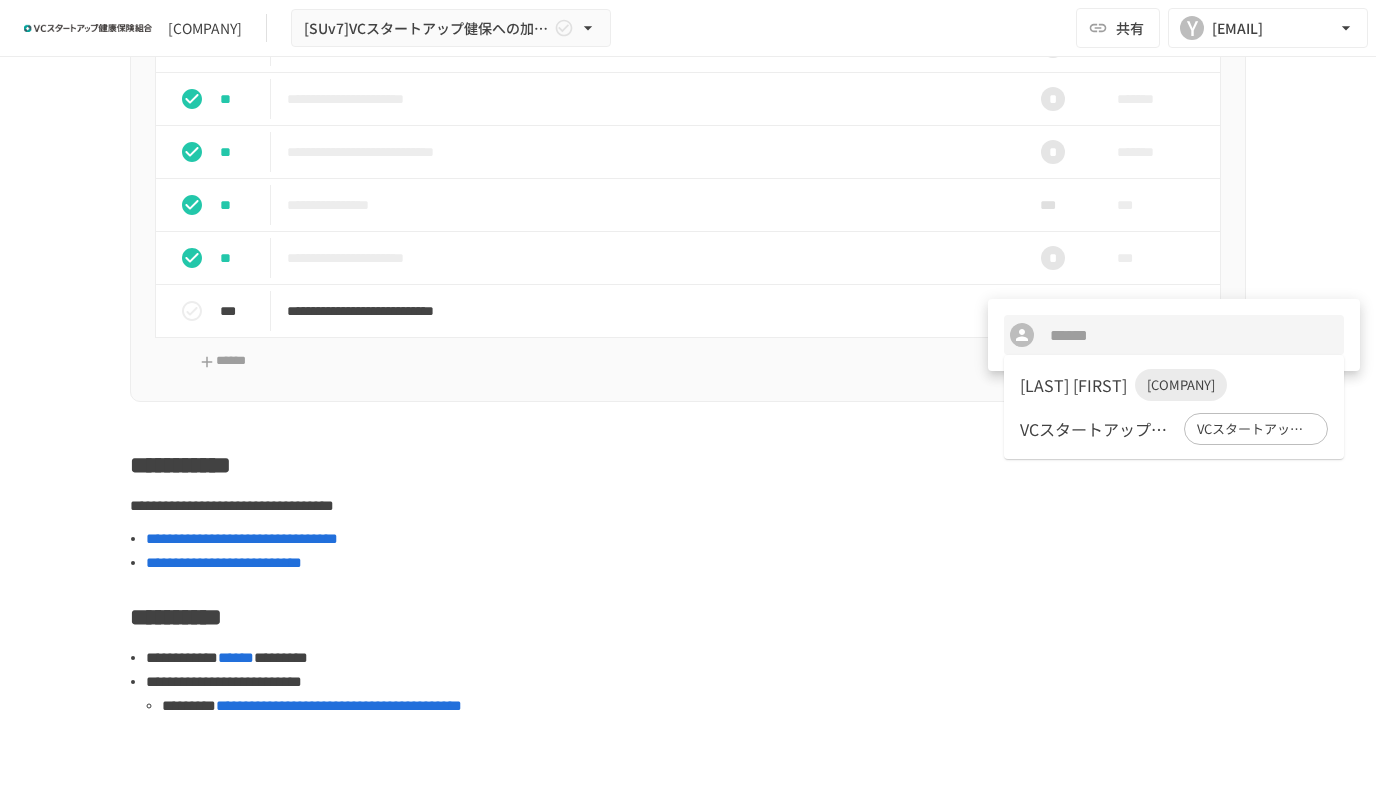click on "VCスタートアップ健康保険組合" at bounding box center (1256, 429) 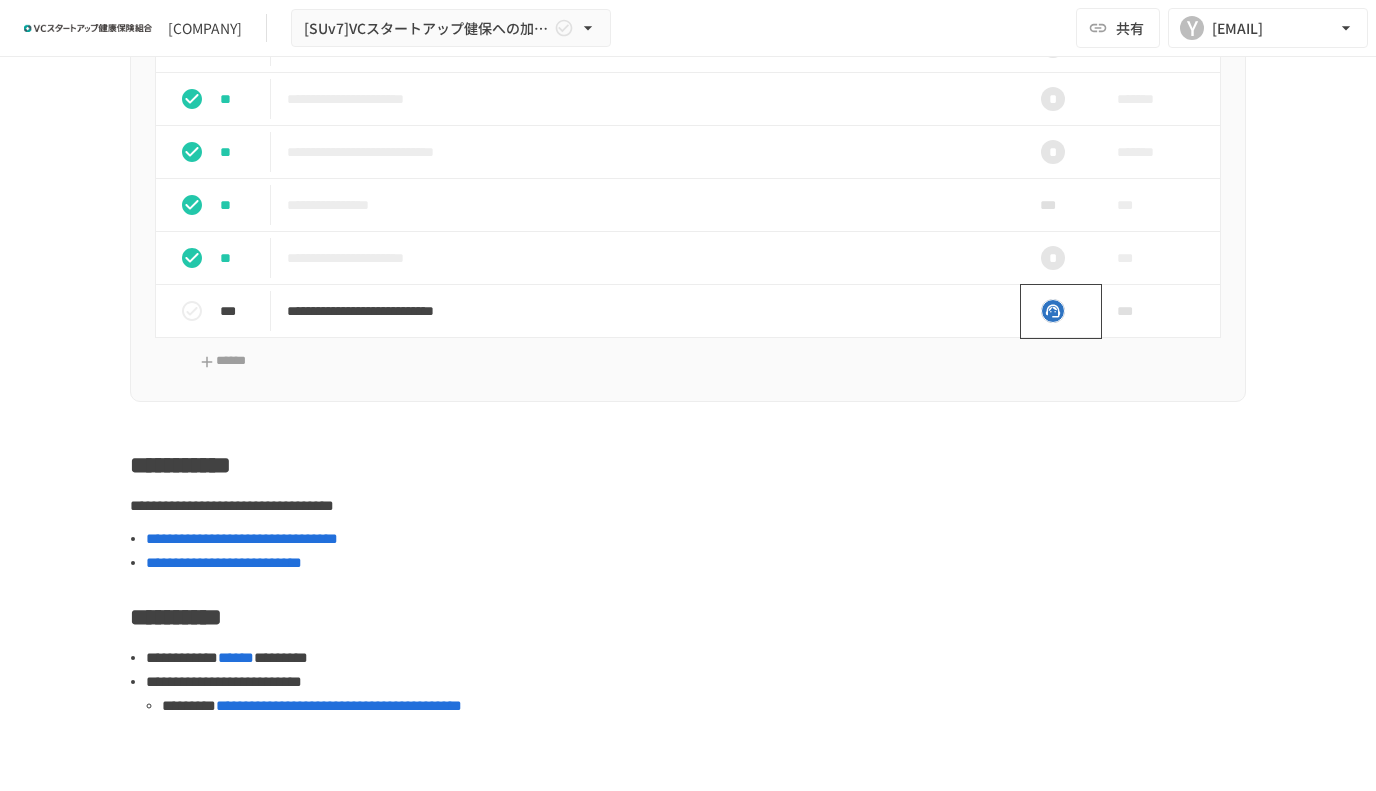 click at bounding box center [1053, 311] 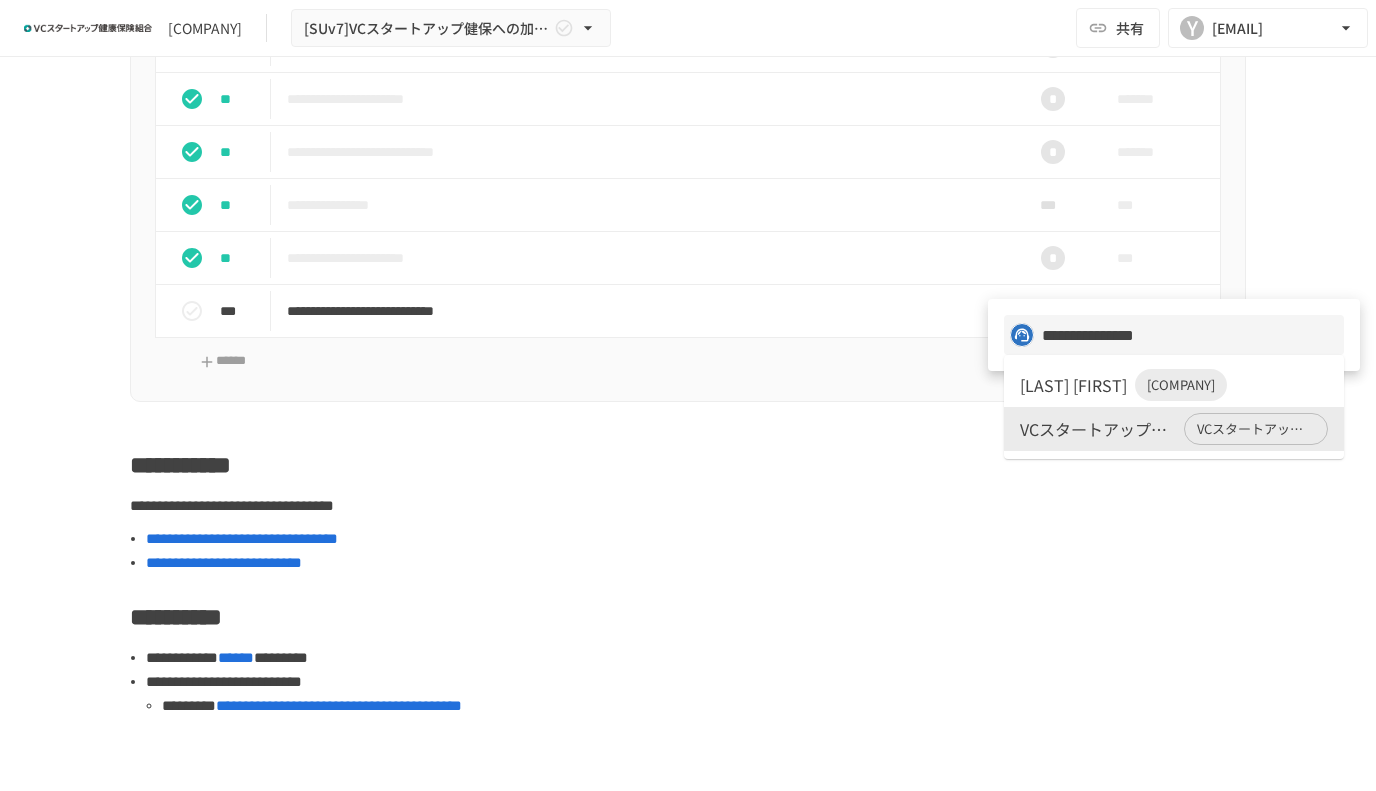 click on "VCスタートアップ健康保険組合" at bounding box center [1256, 429] 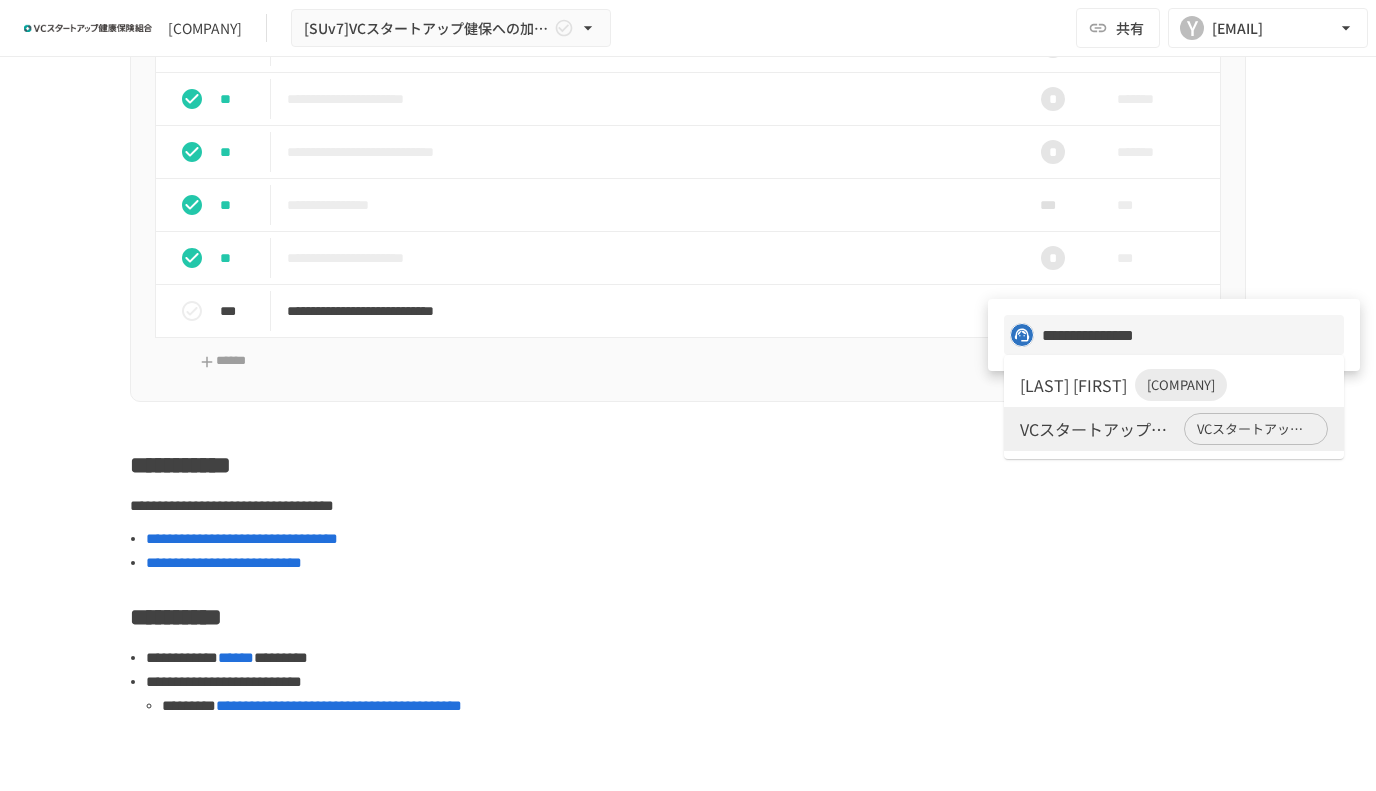 click on "伊藤有子" at bounding box center [1073, 385] 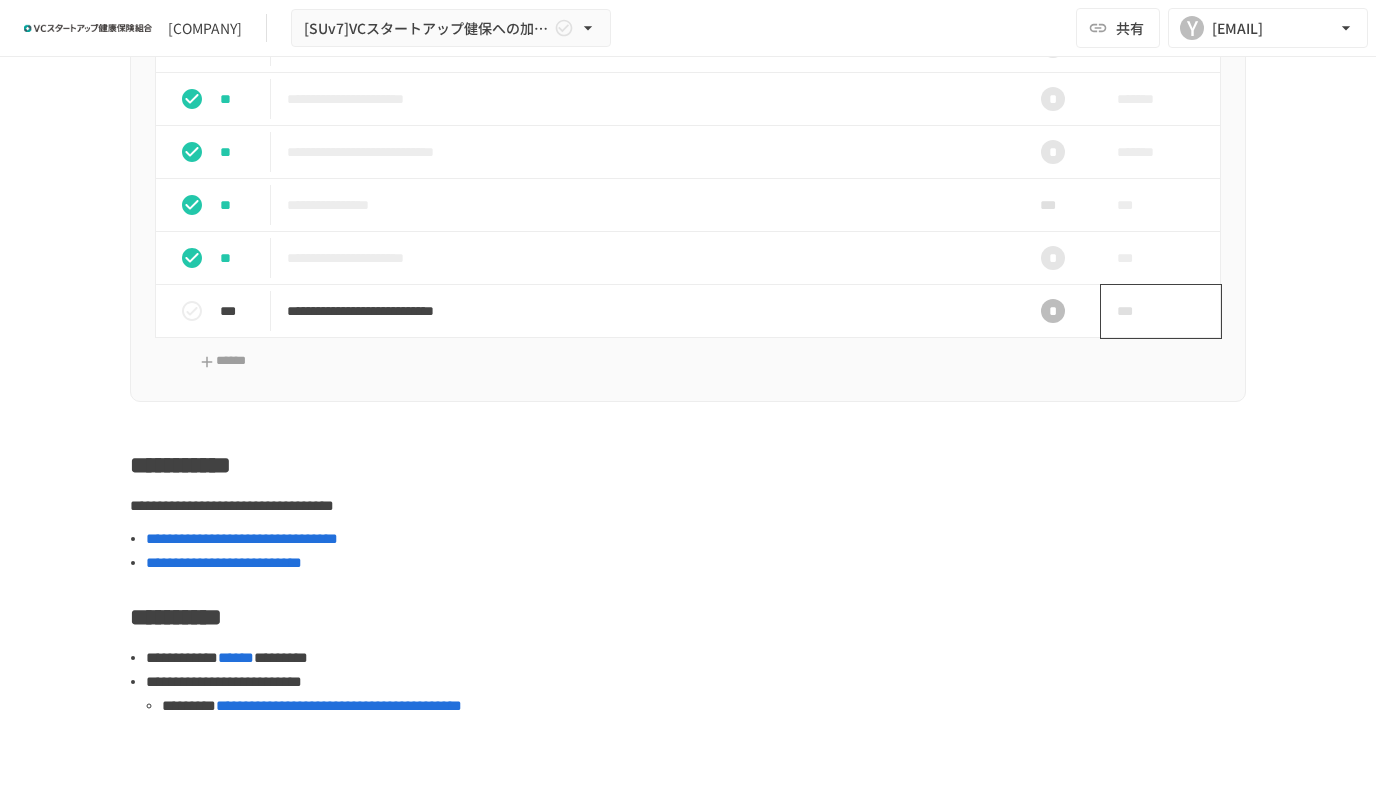 click on "***" at bounding box center [1138, 311] 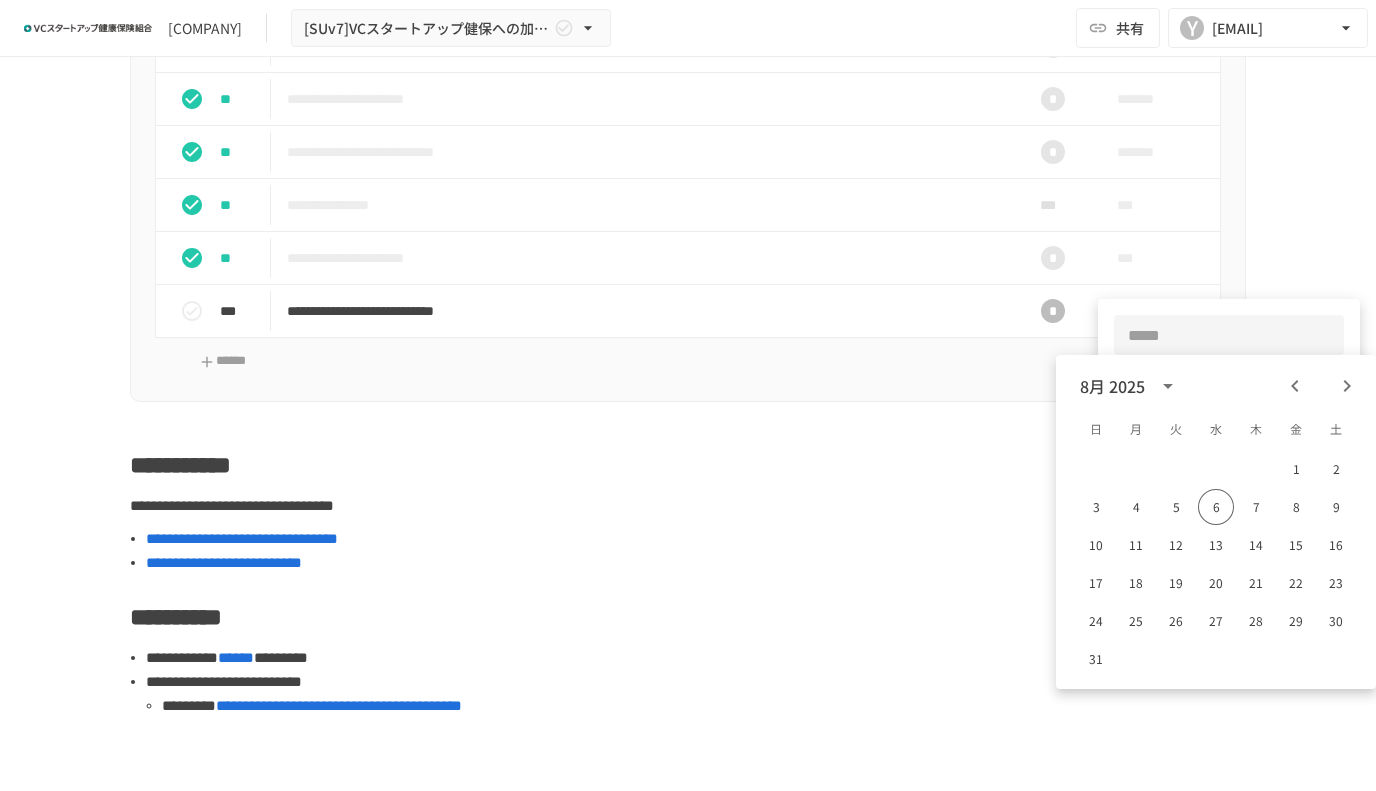 click at bounding box center [688, 395] 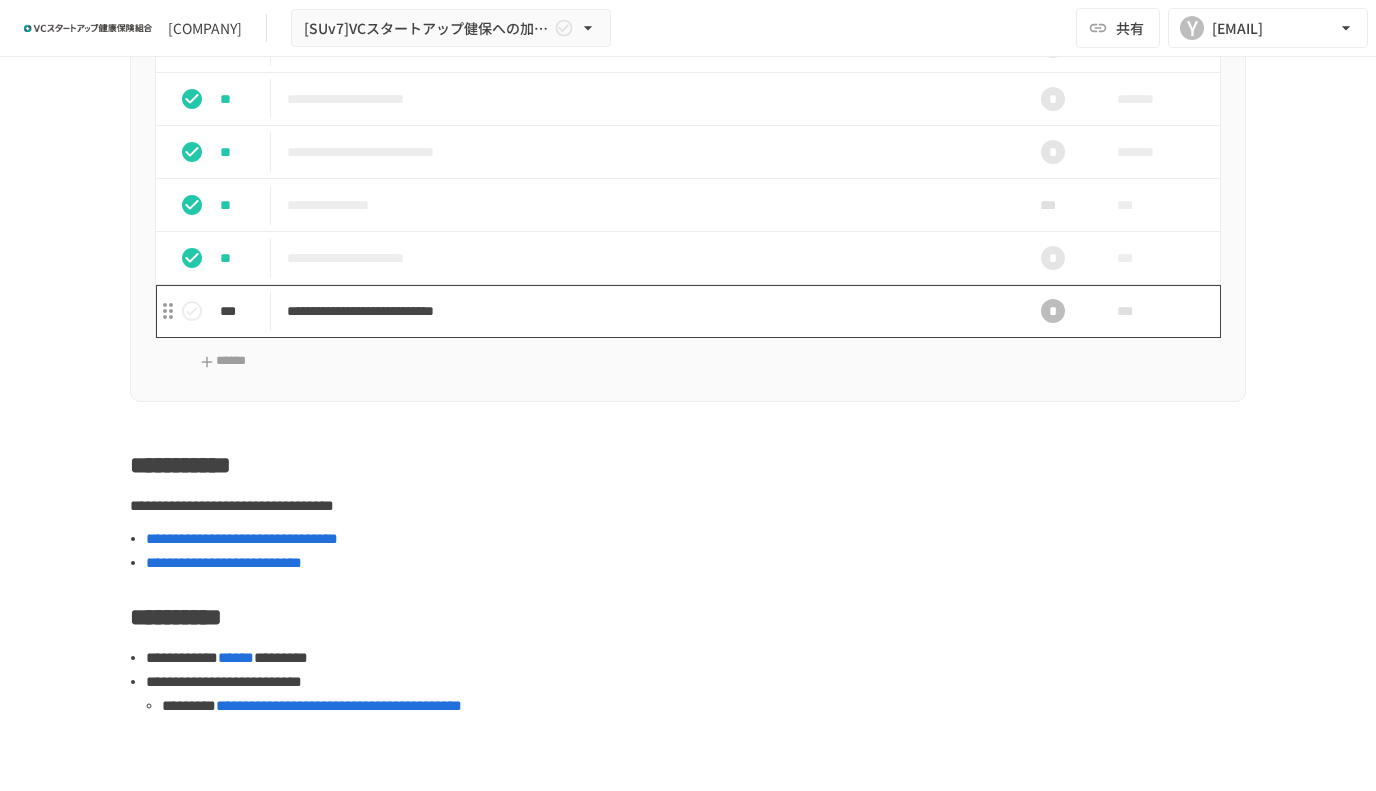 click on "**********" at bounding box center [646, 311] 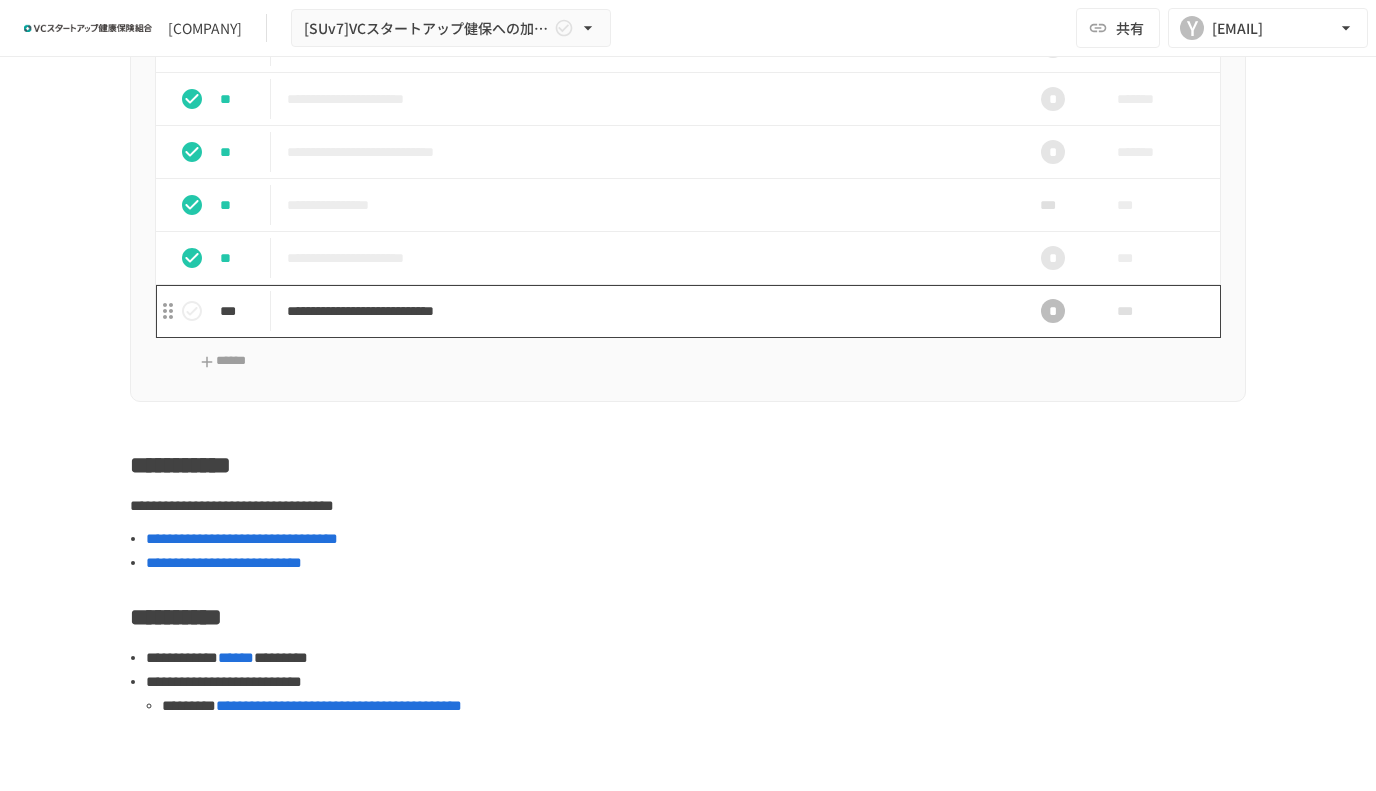 click on "**********" at bounding box center [646, 311] 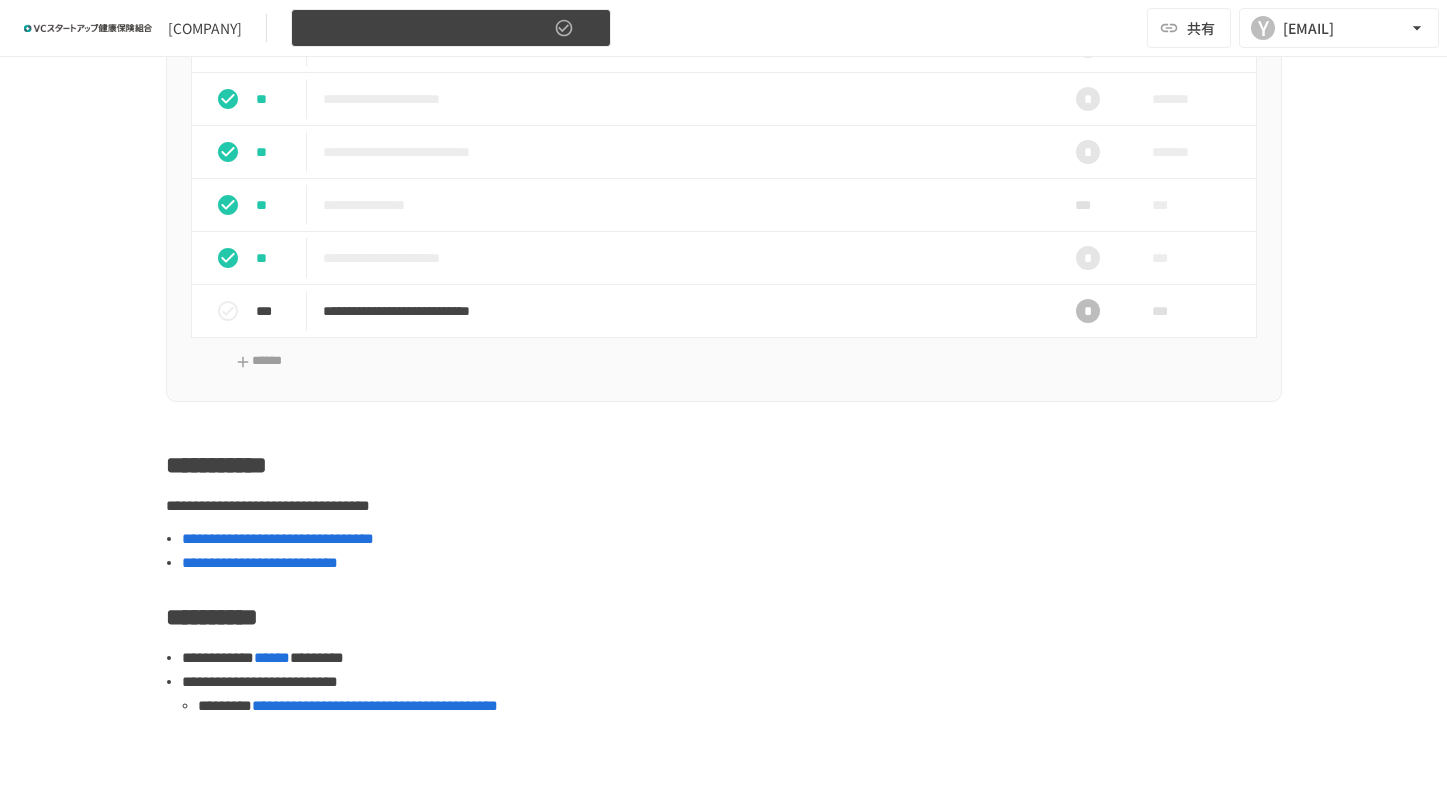 click 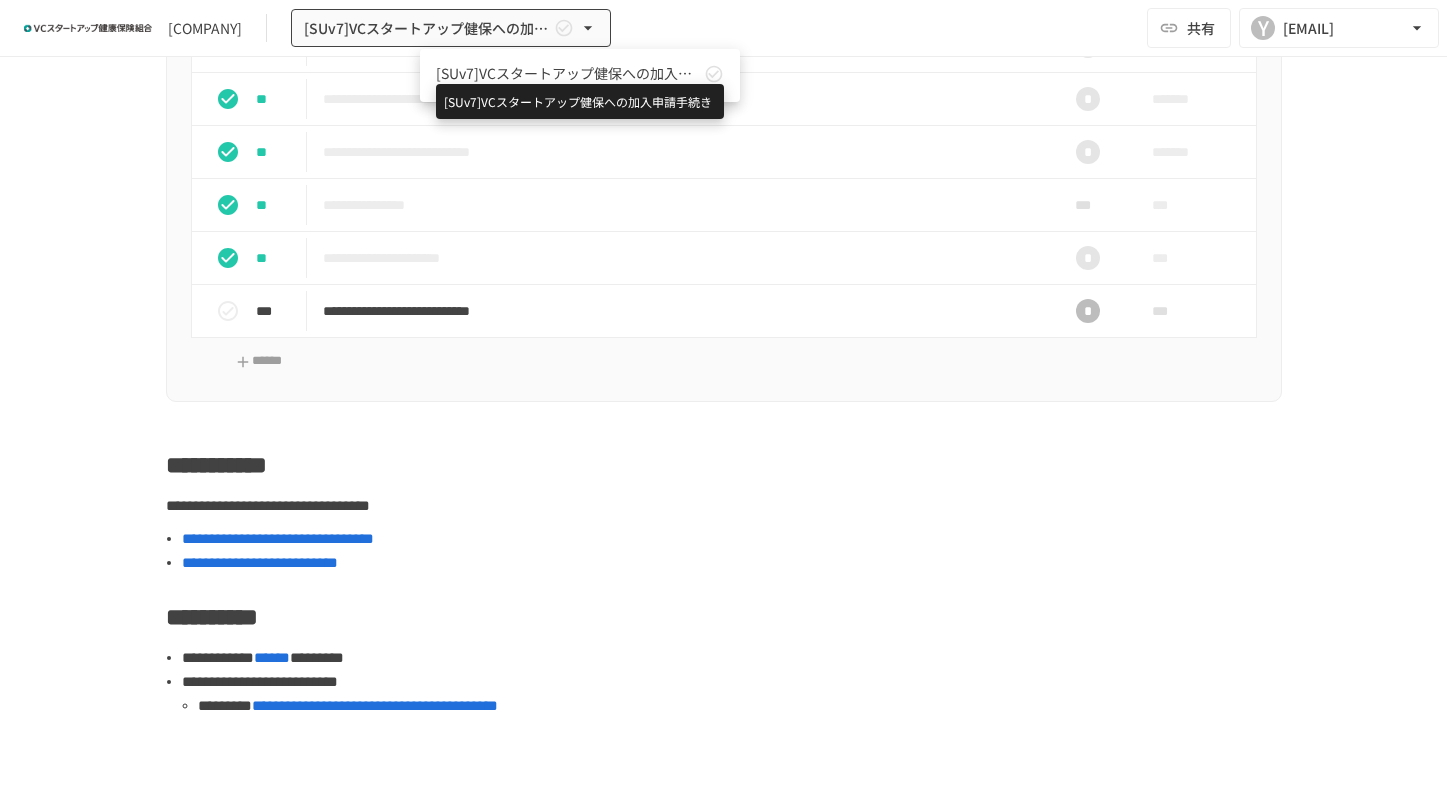click on "[SUv7]VCスタートアップ健保への加入申請手続き" at bounding box center (568, 73) 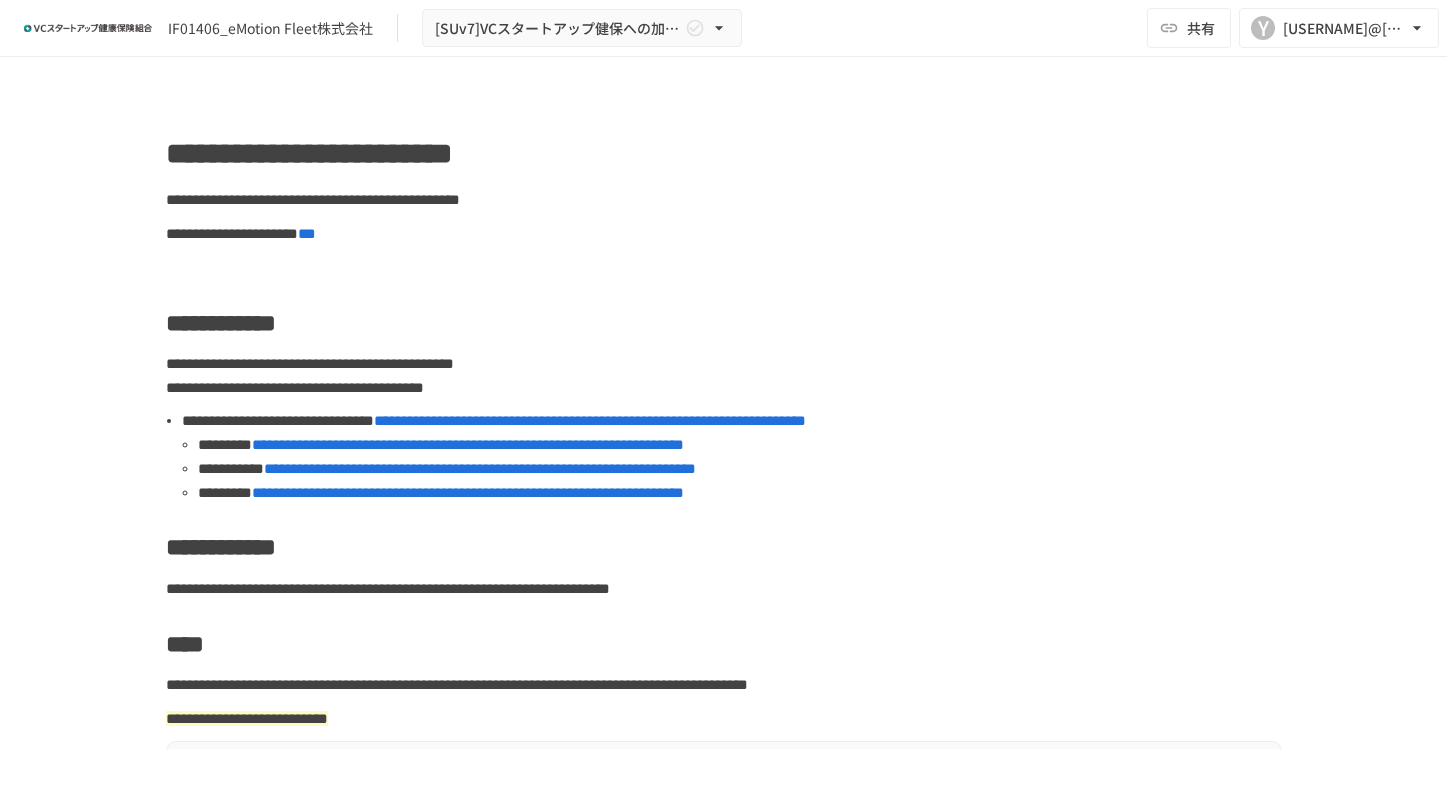 scroll, scrollTop: 0, scrollLeft: 0, axis: both 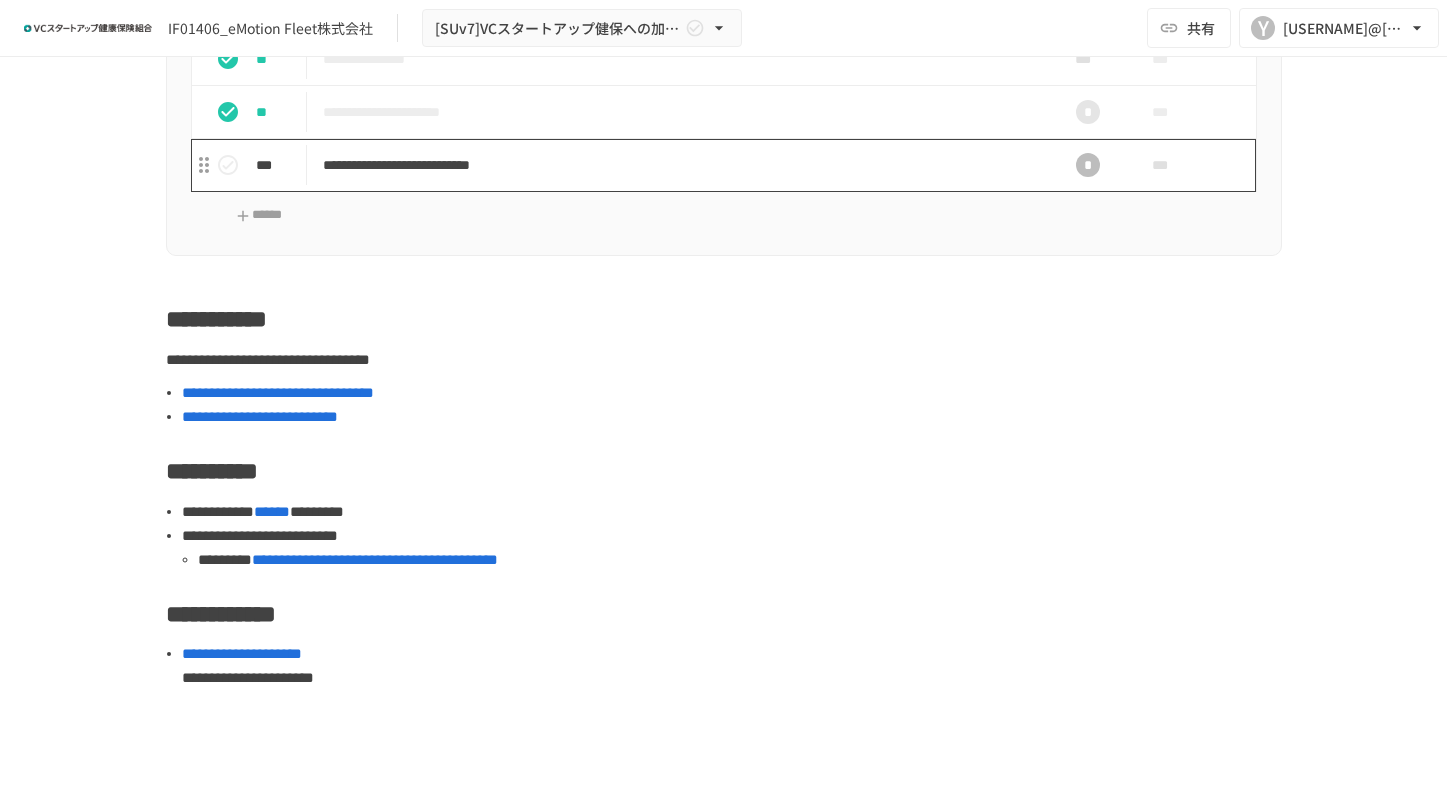 click on "**********" at bounding box center (682, 165) 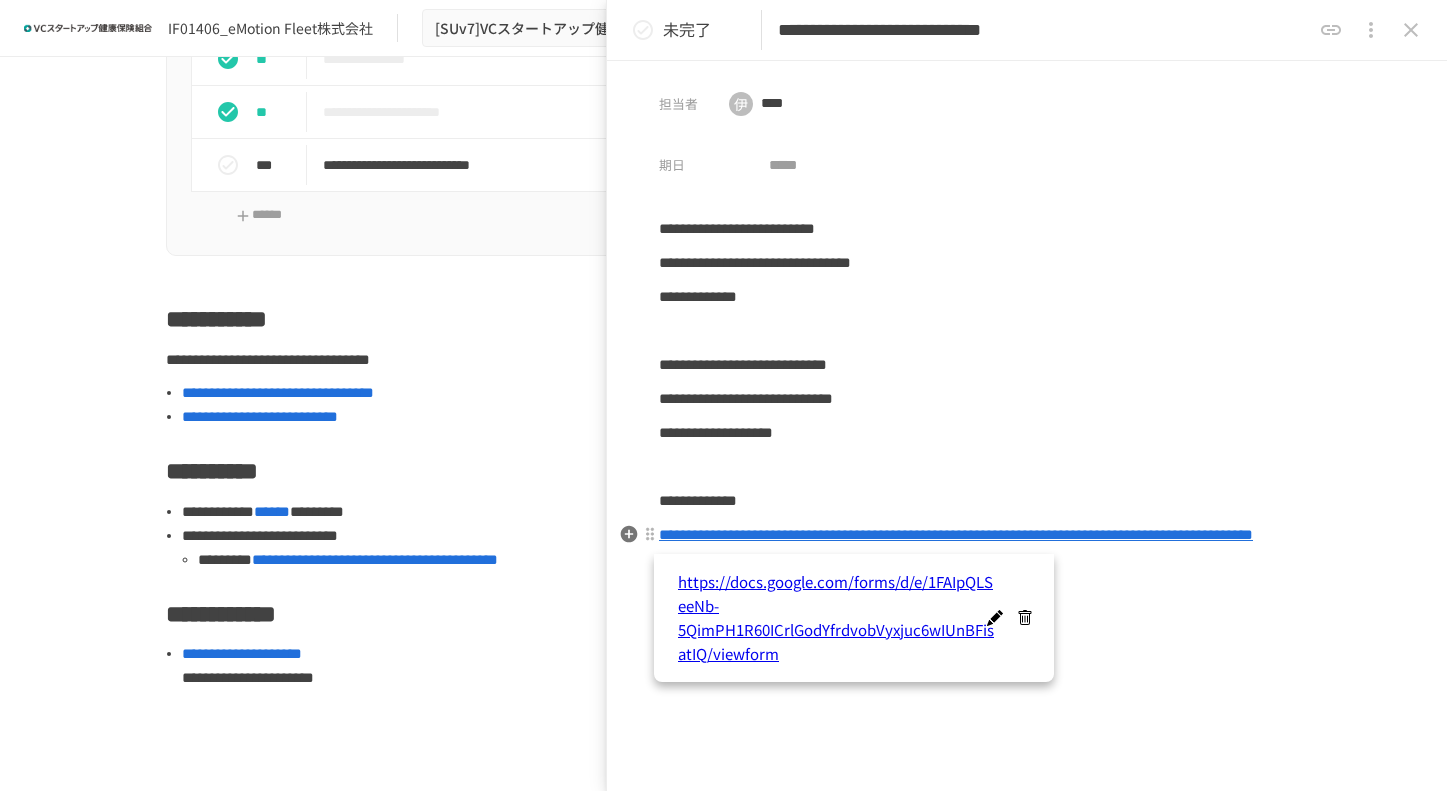 click on "**********" at bounding box center [956, 534] 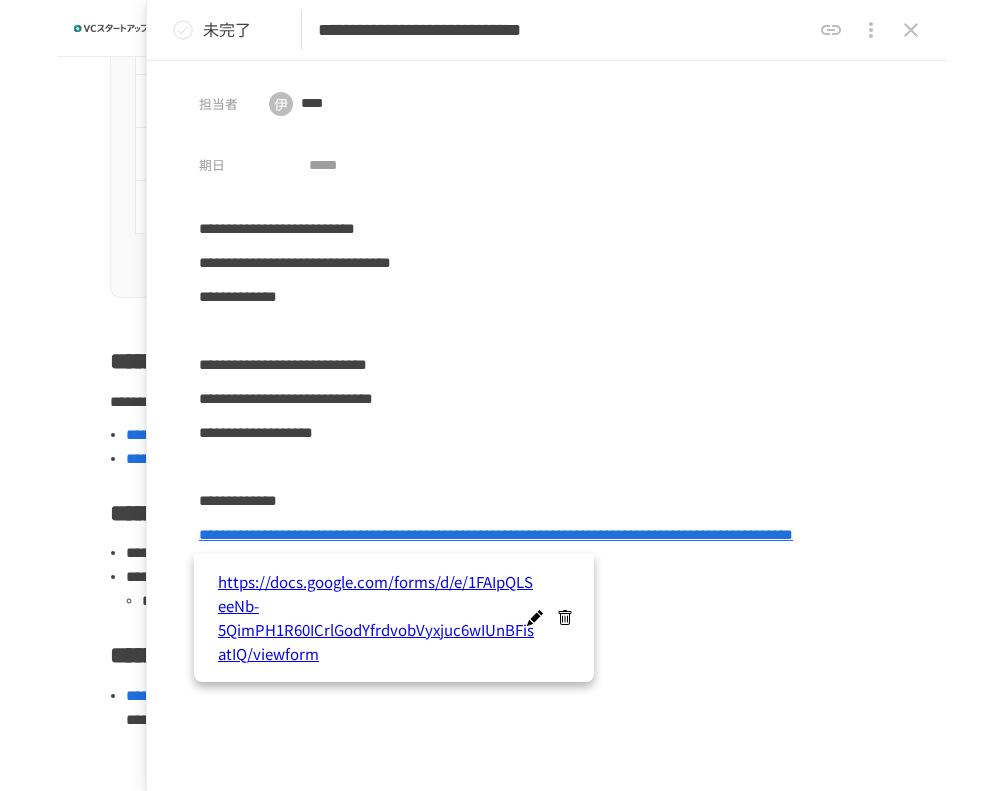 scroll, scrollTop: 1596, scrollLeft: 0, axis: vertical 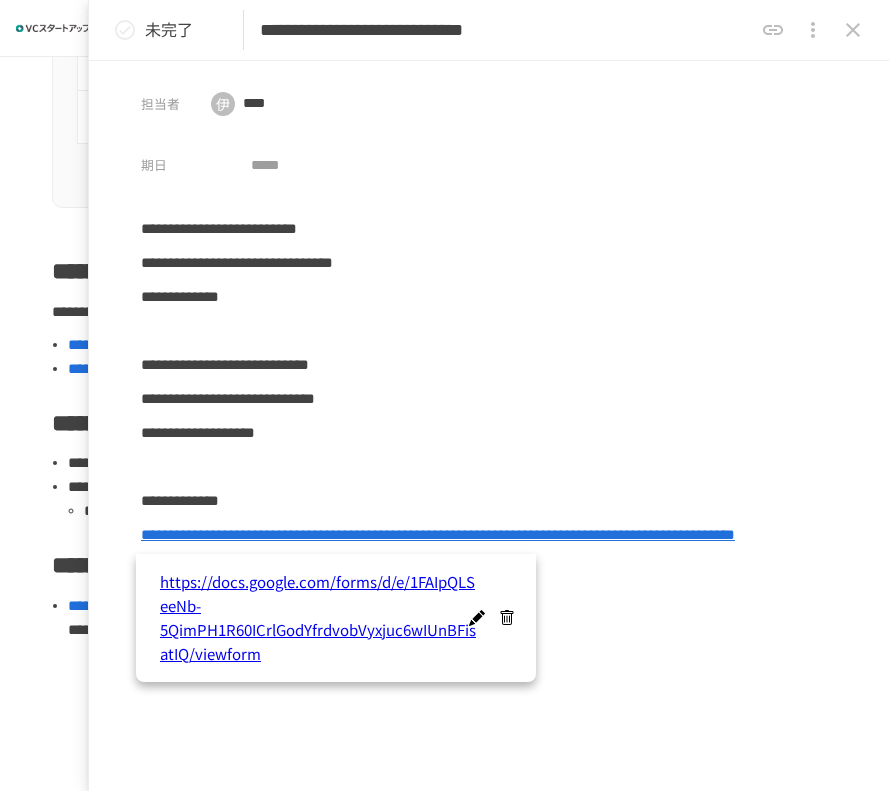 click 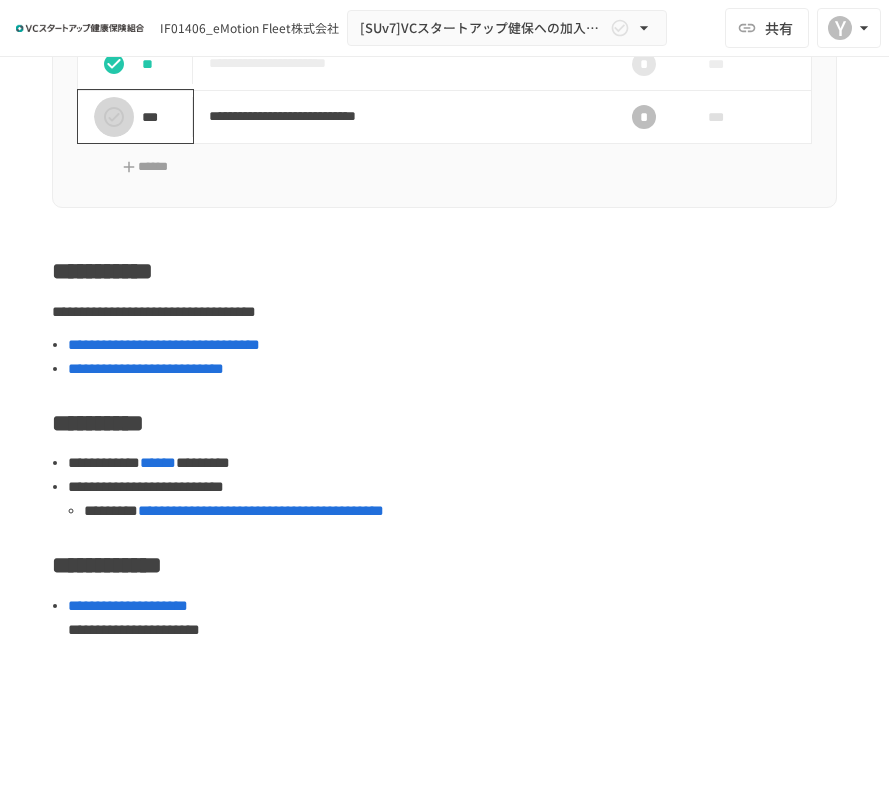 click 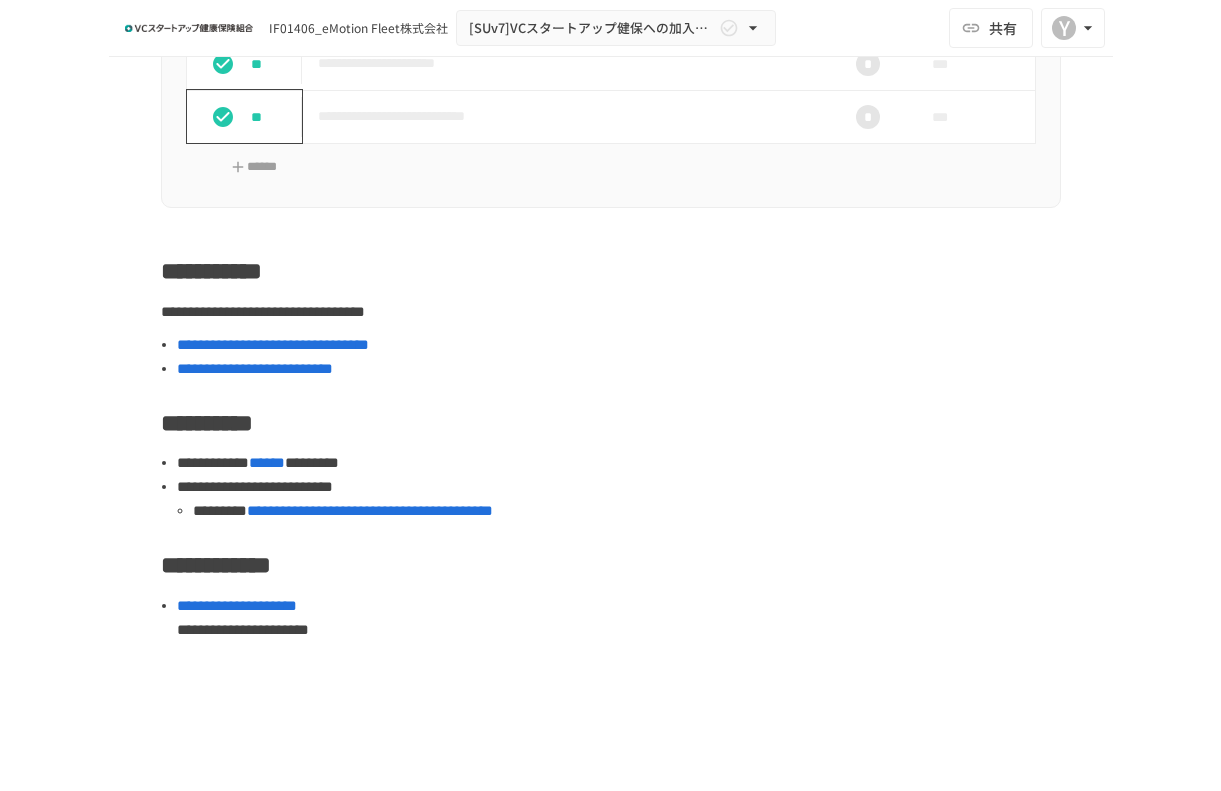 scroll, scrollTop: 1530, scrollLeft: 0, axis: vertical 